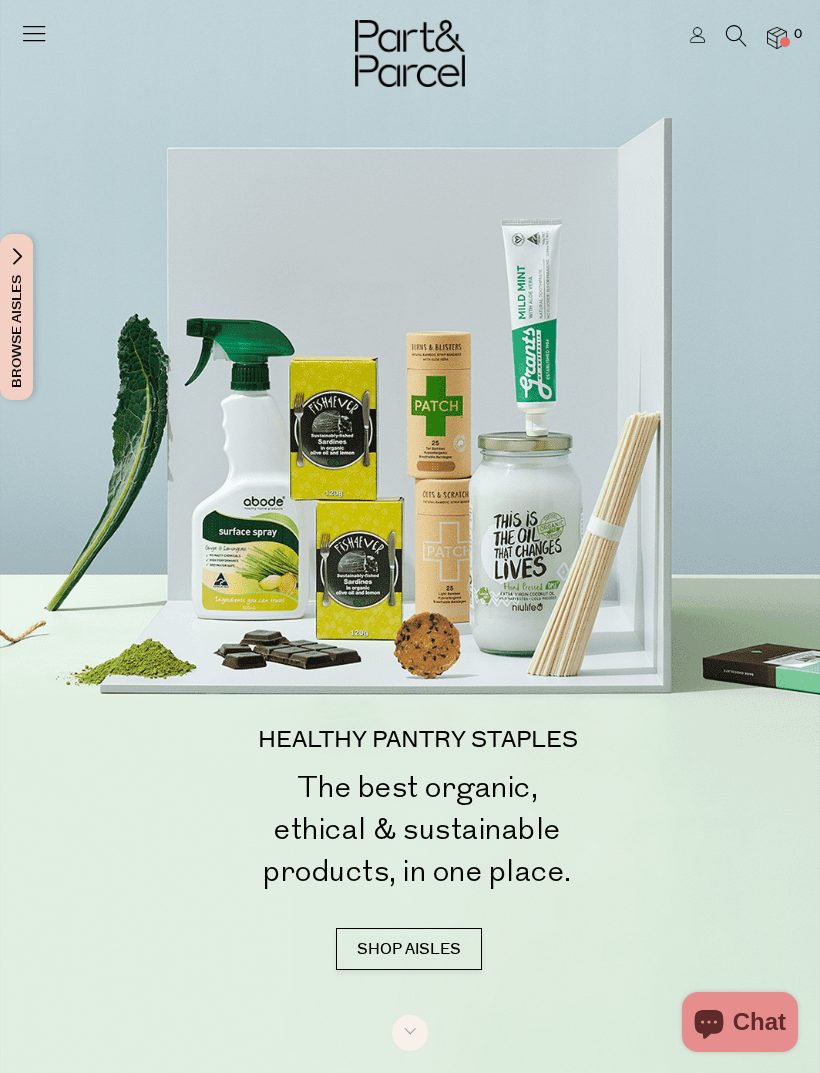 scroll, scrollTop: 0, scrollLeft: 0, axis: both 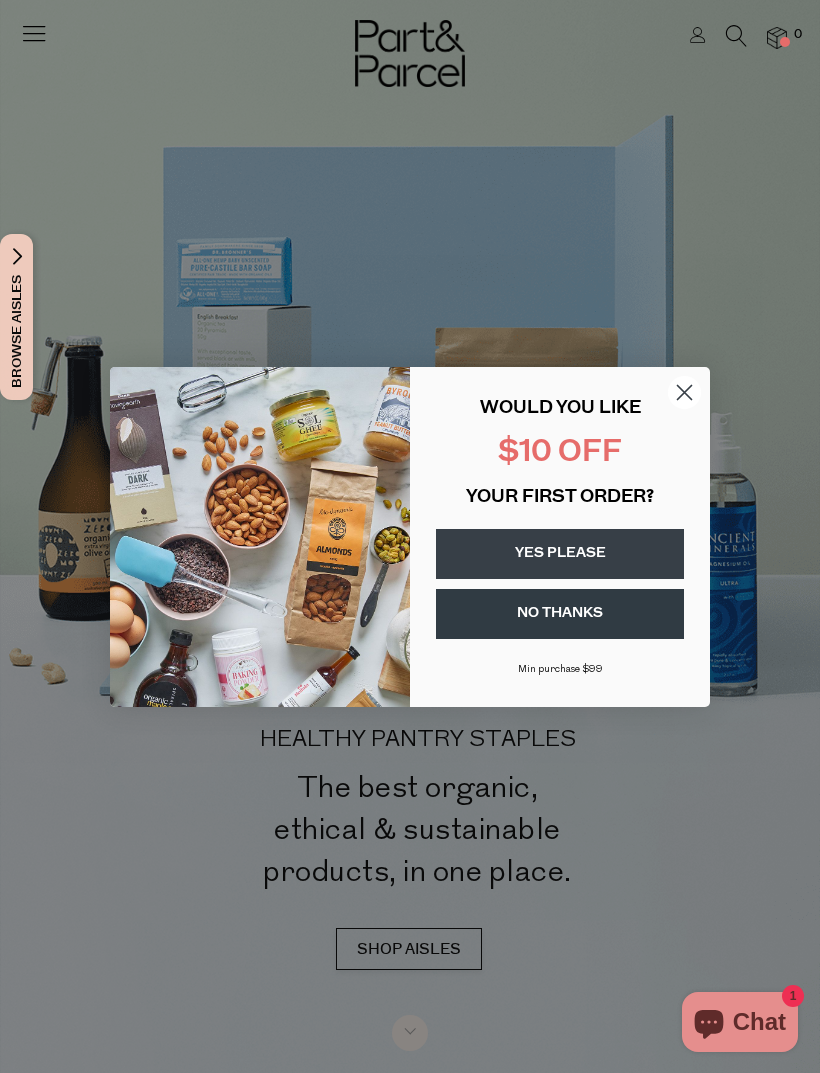 click 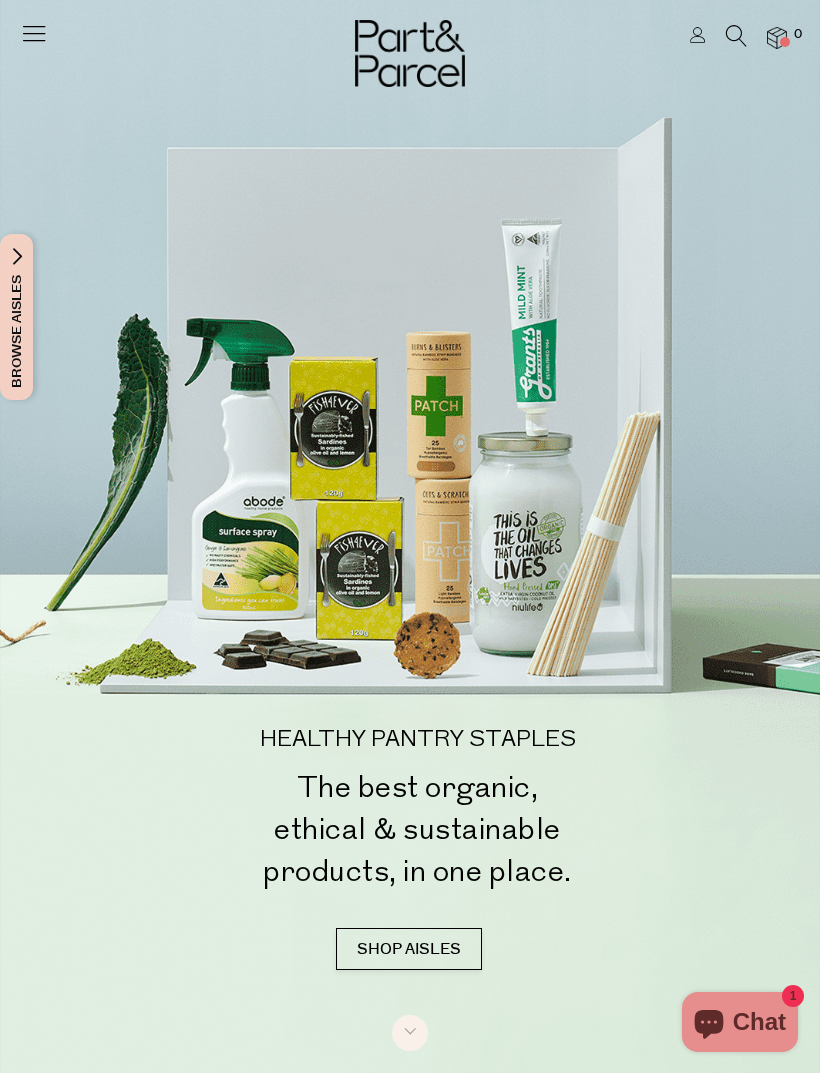click at bounding box center (777, 38) 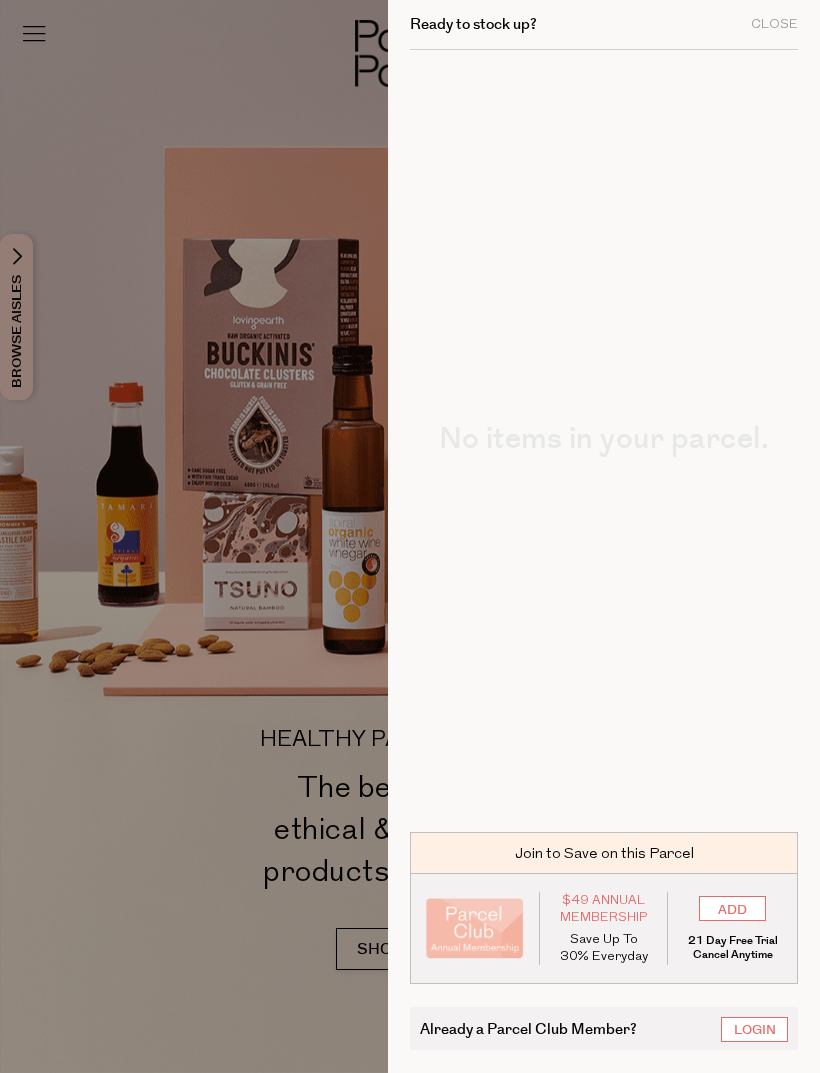click at bounding box center [410, 536] 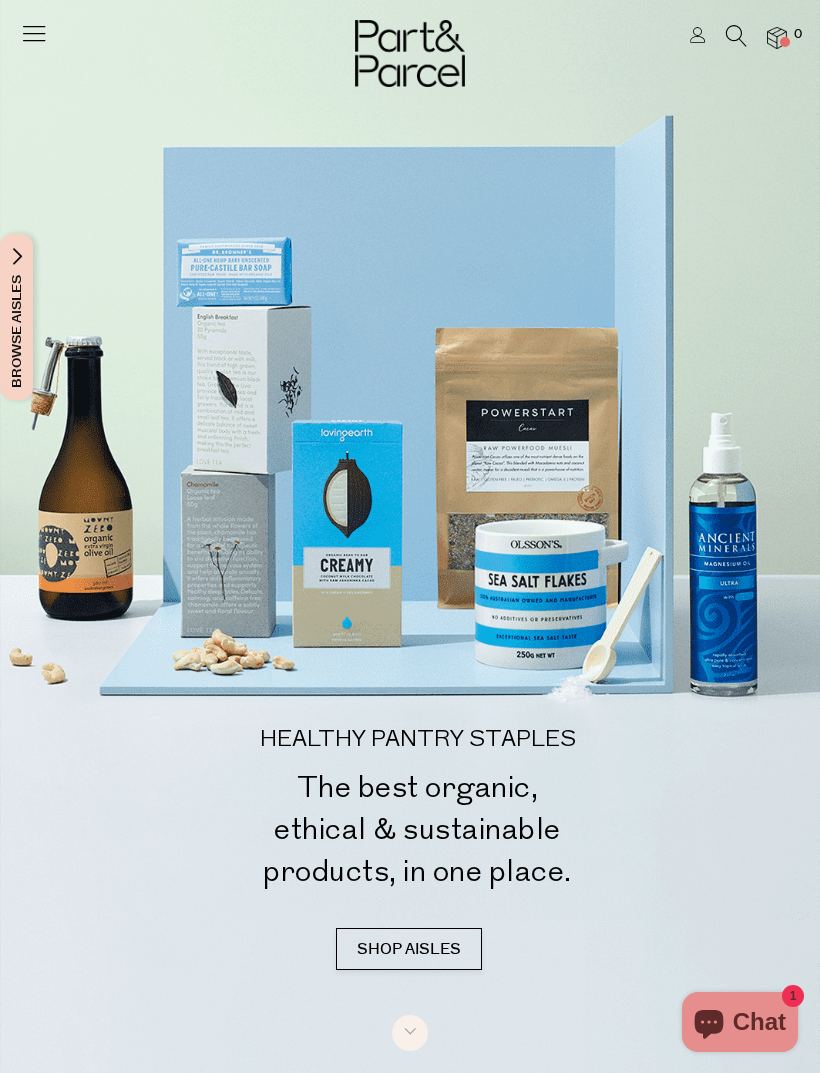 click at bounding box center [736, 36] 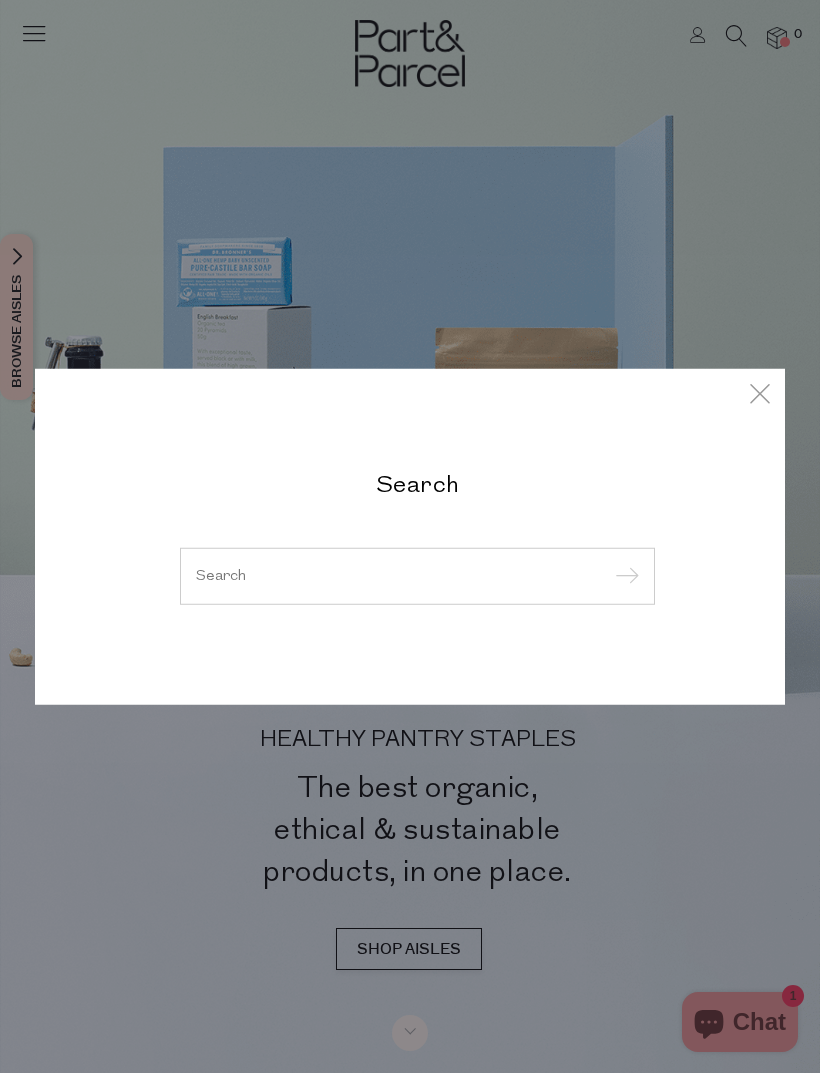 click at bounding box center [417, 575] 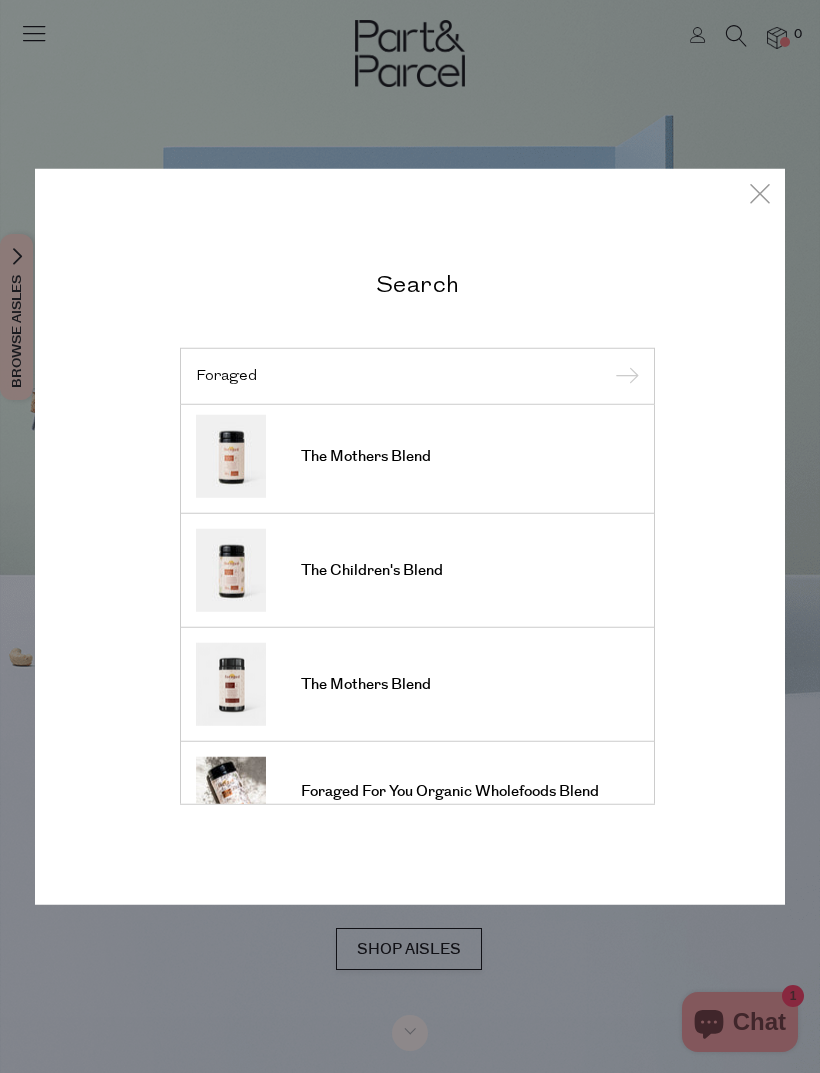 scroll, scrollTop: 193, scrollLeft: 0, axis: vertical 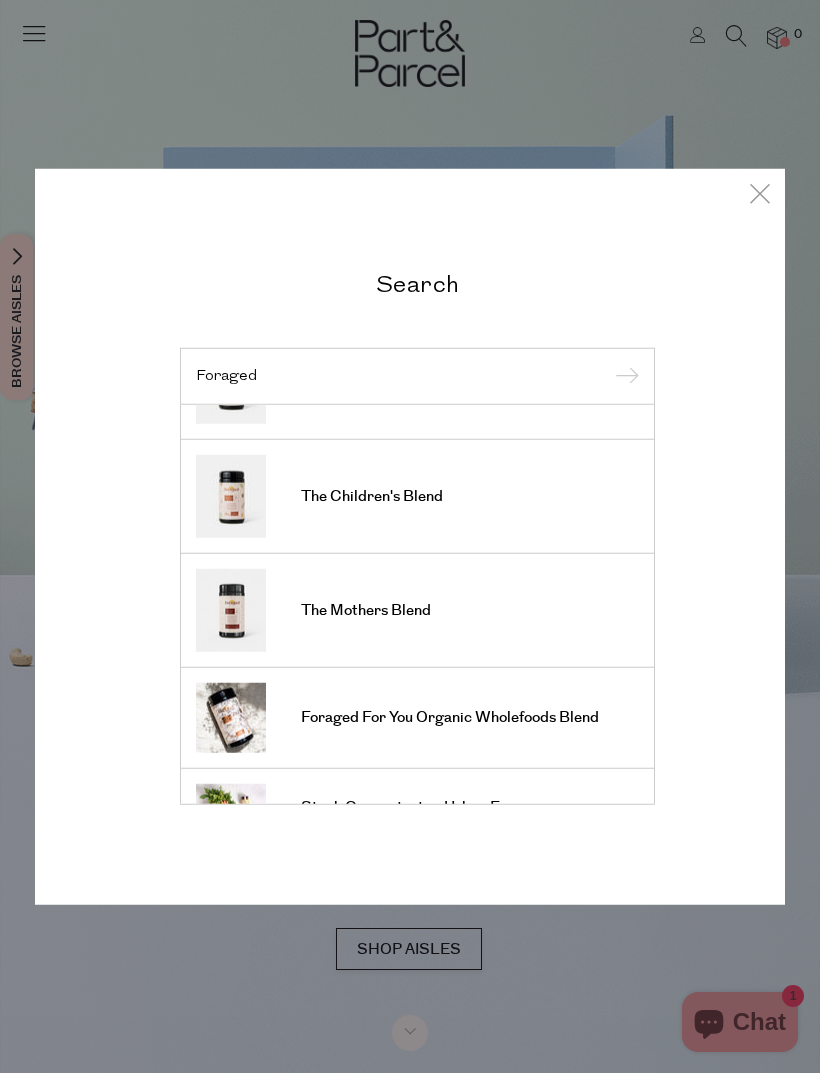 type on "Foraged" 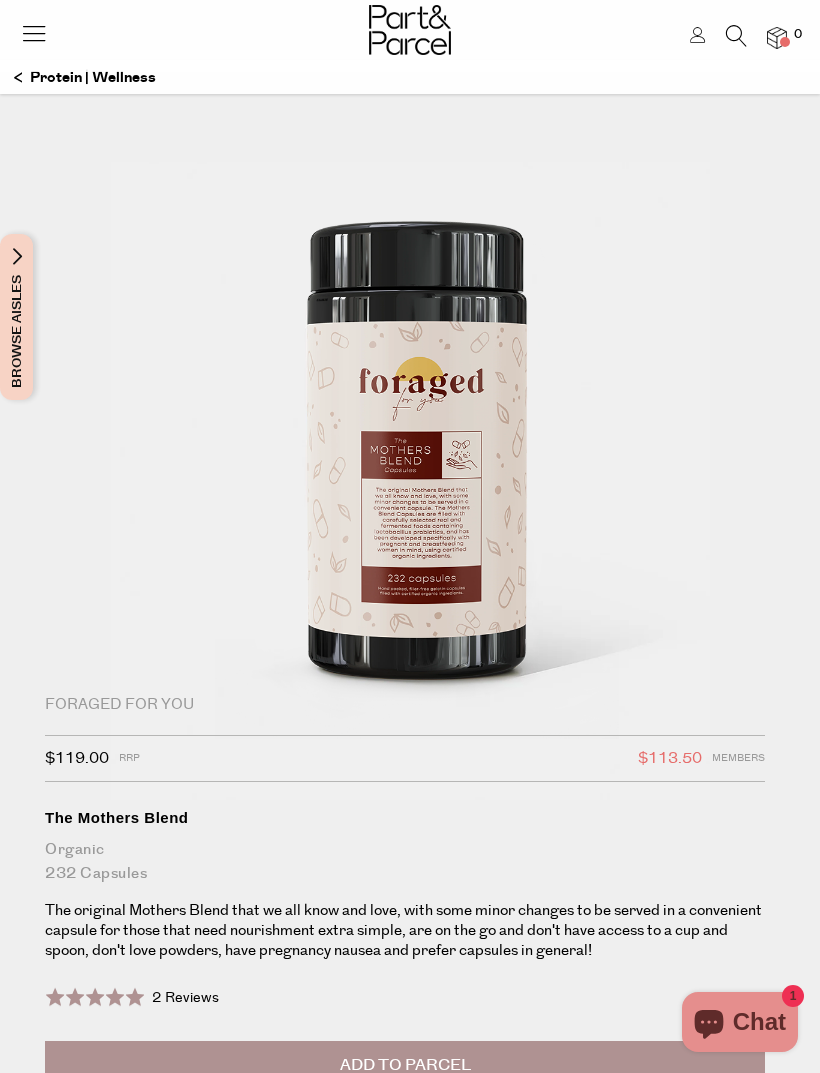 scroll, scrollTop: 0, scrollLeft: 0, axis: both 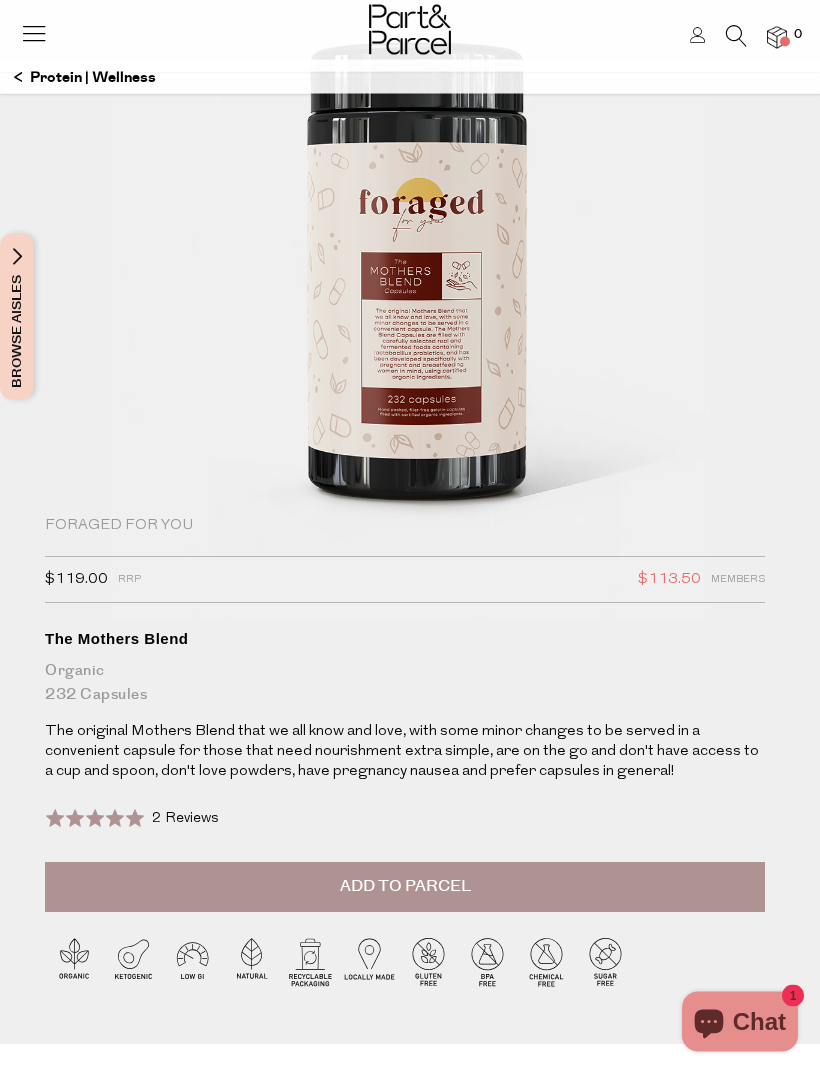 click on "Add to Parcel" at bounding box center (405, 888) 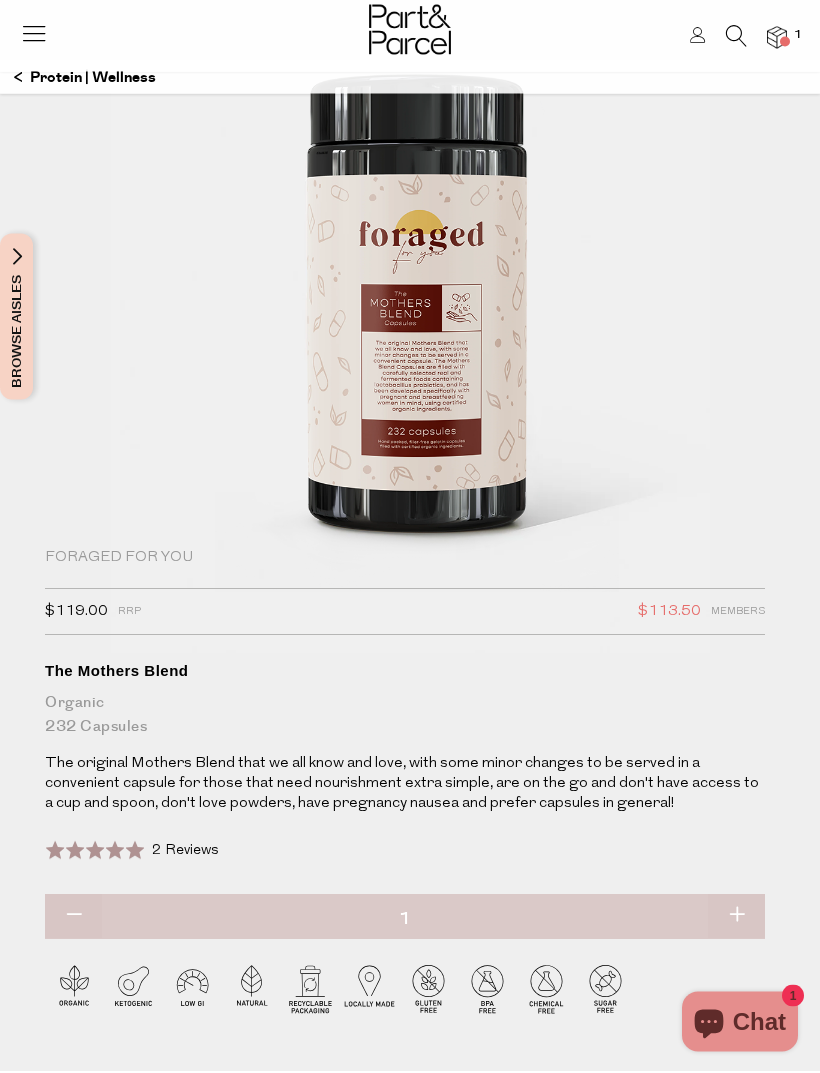scroll, scrollTop: 0, scrollLeft: 0, axis: both 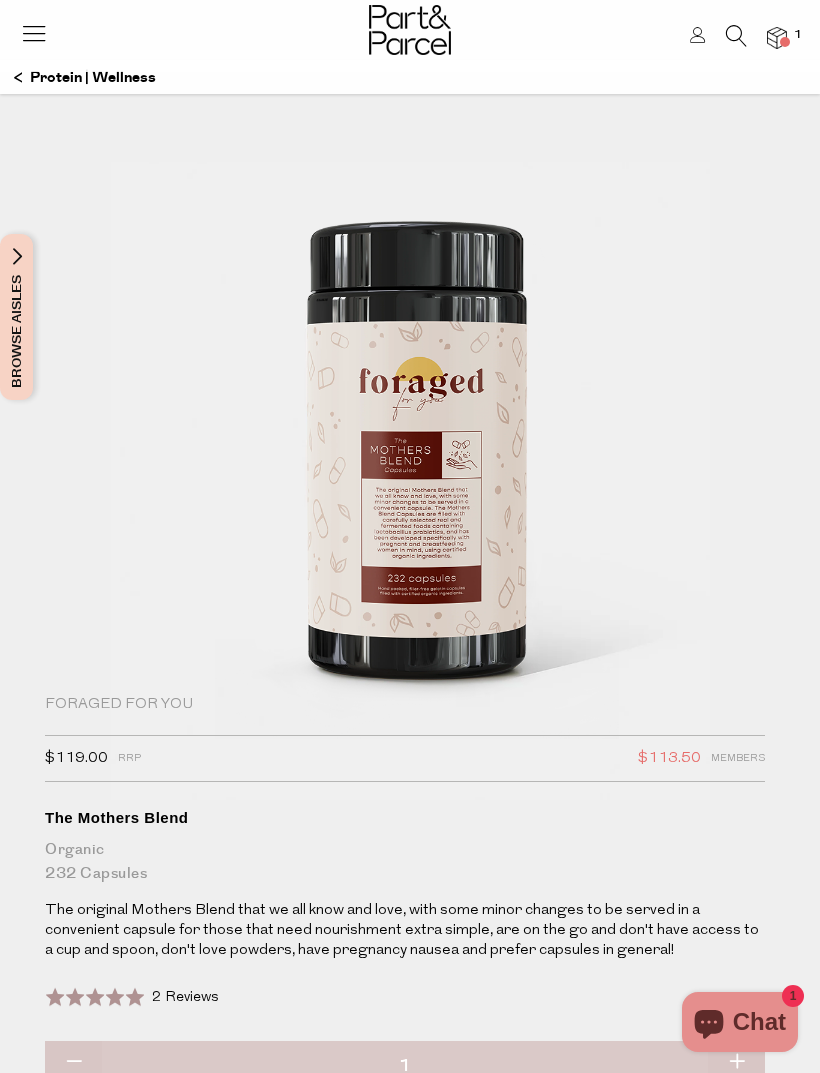 click at bounding box center [34, 33] 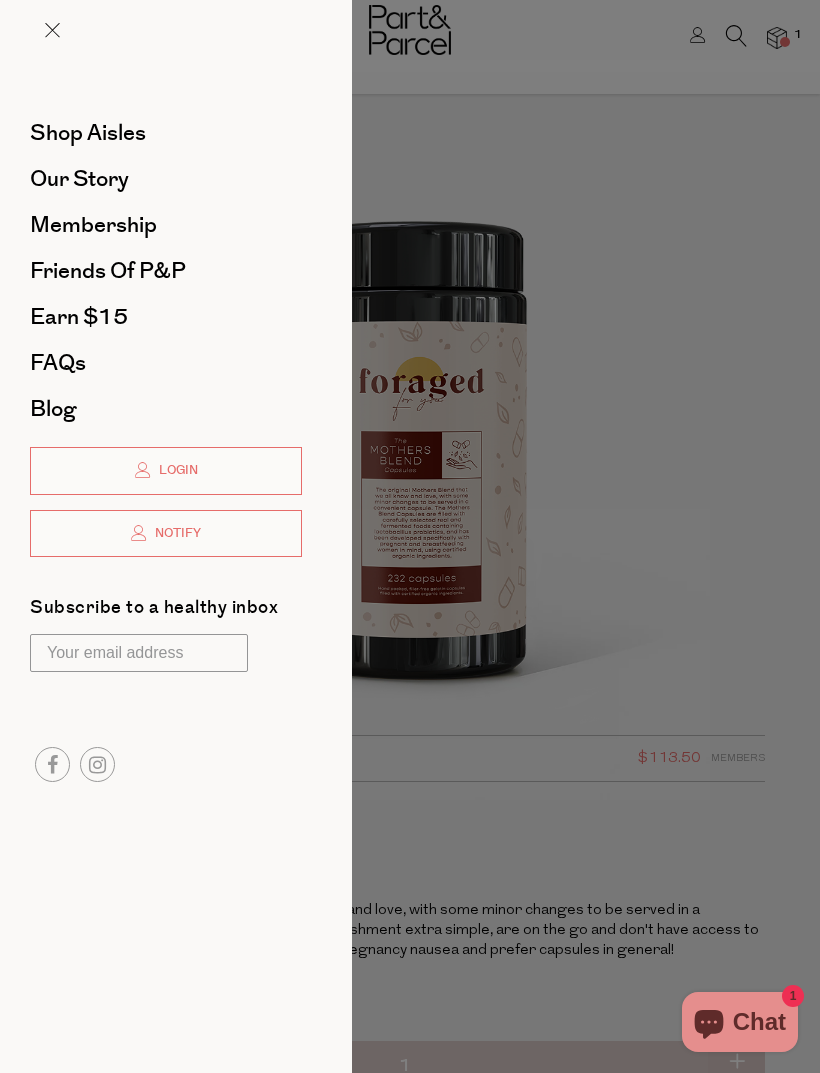 click at bounding box center (410, 536) 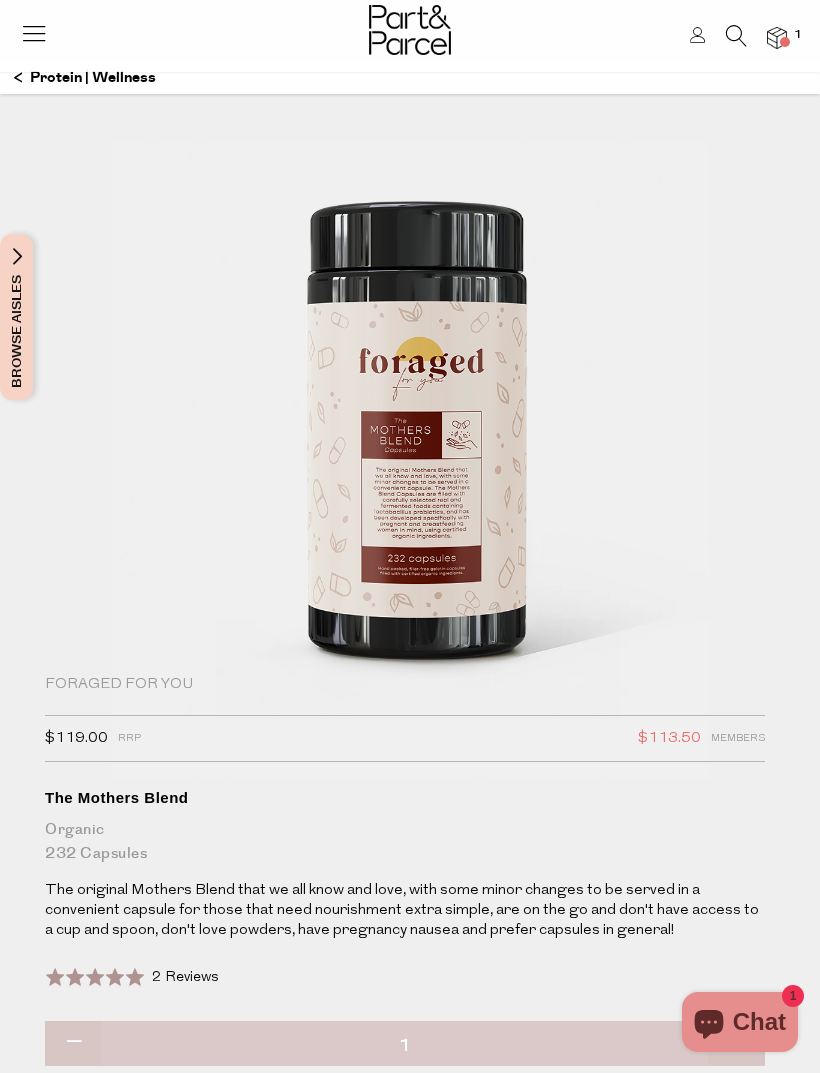 scroll, scrollTop: 21, scrollLeft: 0, axis: vertical 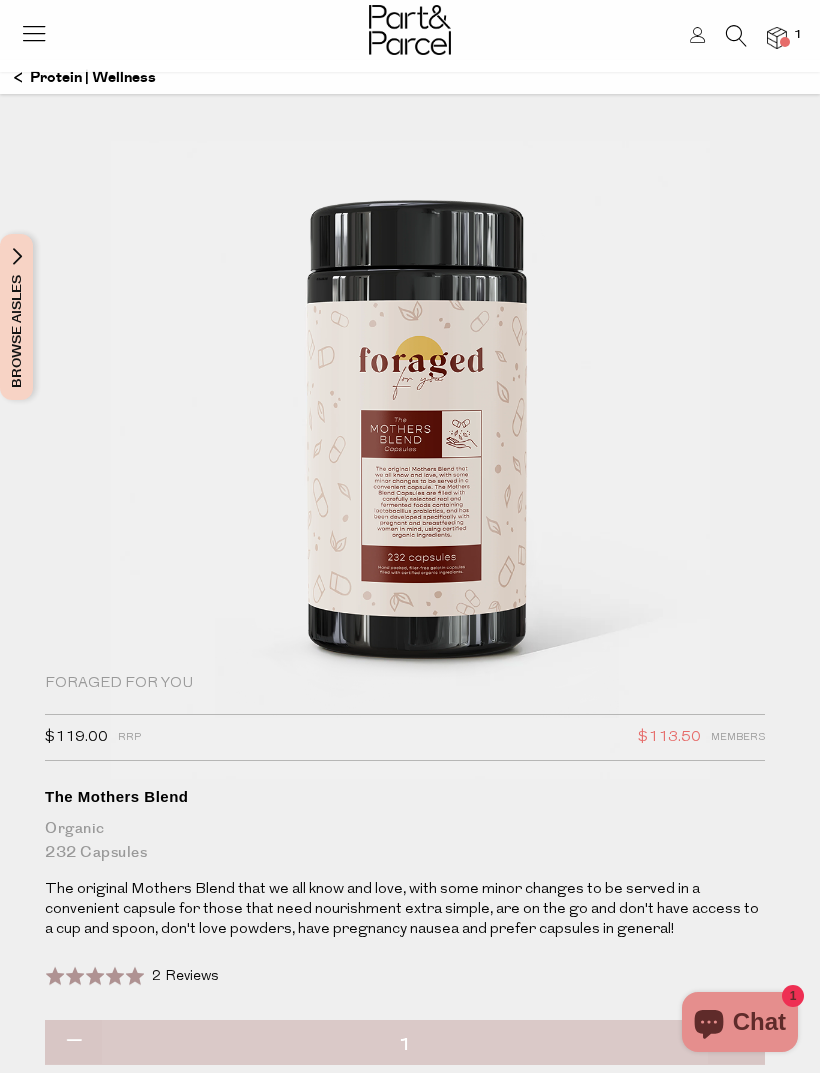 click at bounding box center [410, 425] 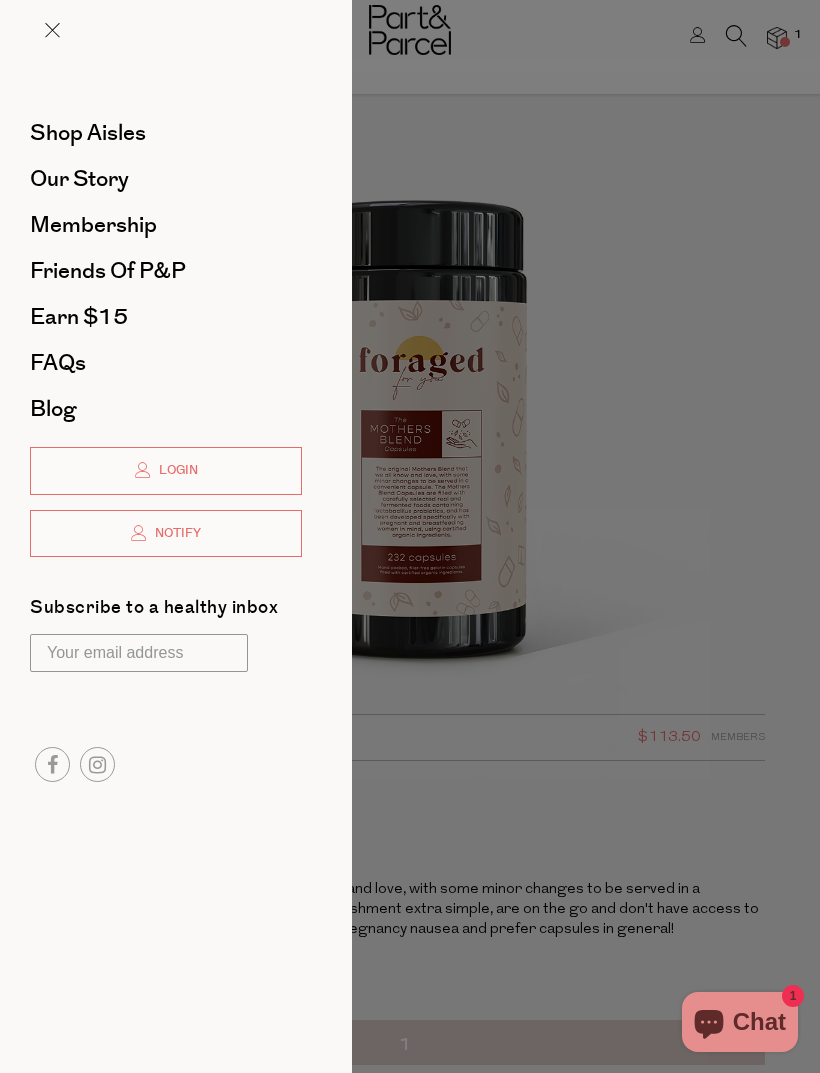 click on "Shop Aisles" at bounding box center [88, 133] 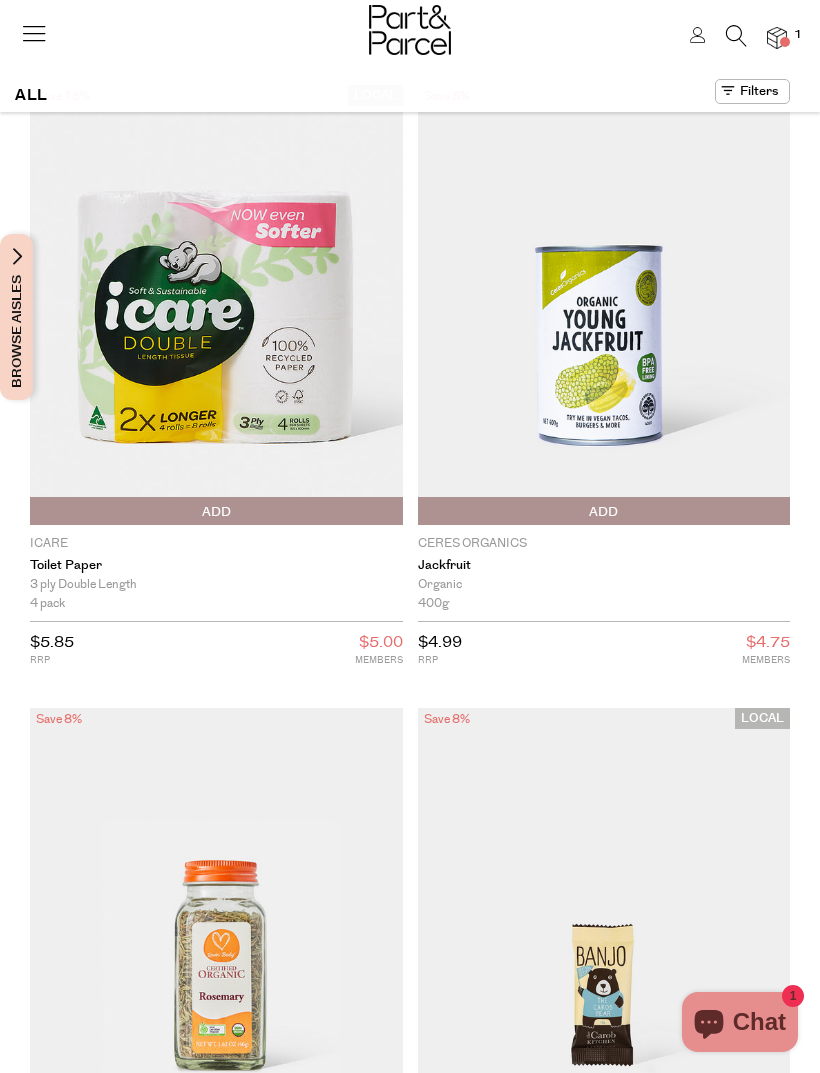 scroll, scrollTop: 0, scrollLeft: 0, axis: both 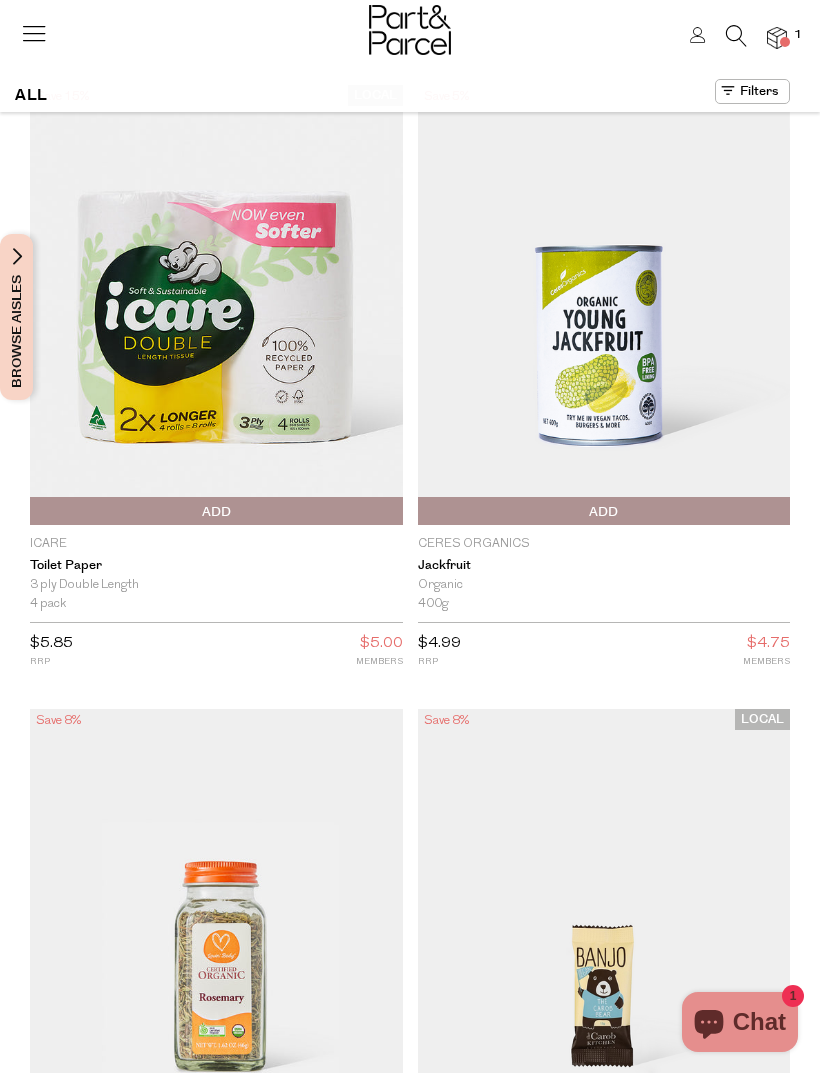 click at bounding box center (736, 36) 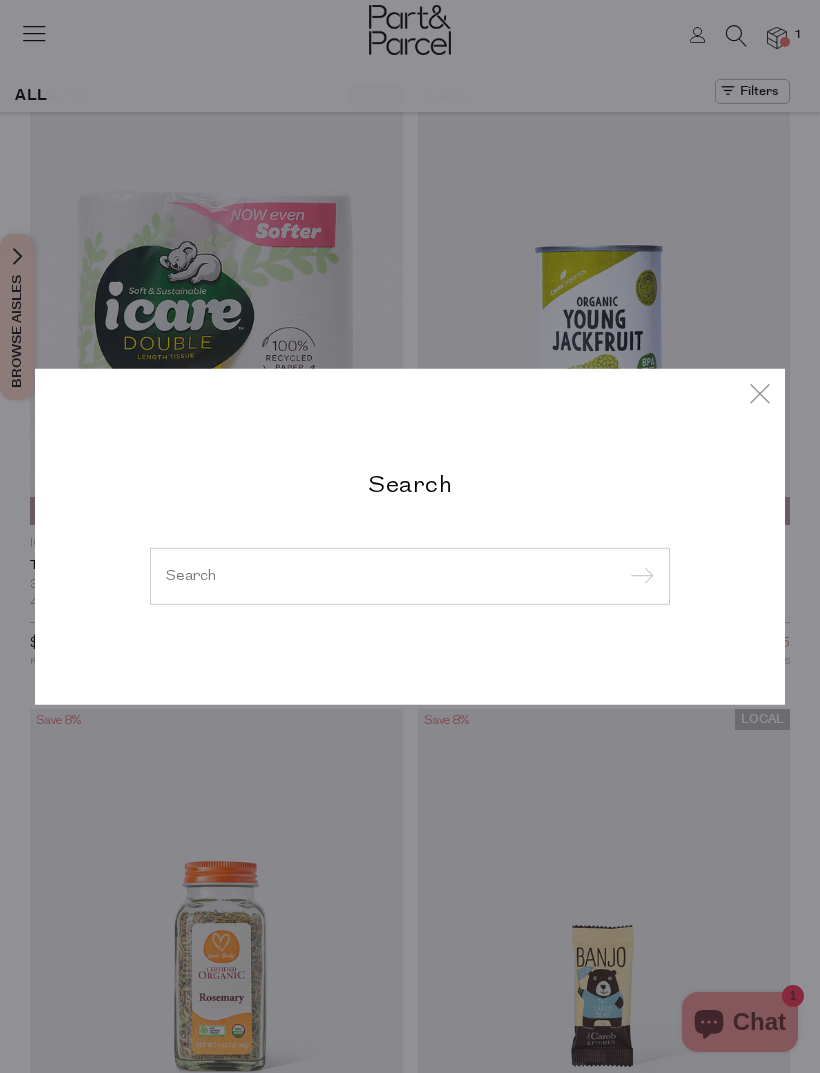 click at bounding box center [410, 575] 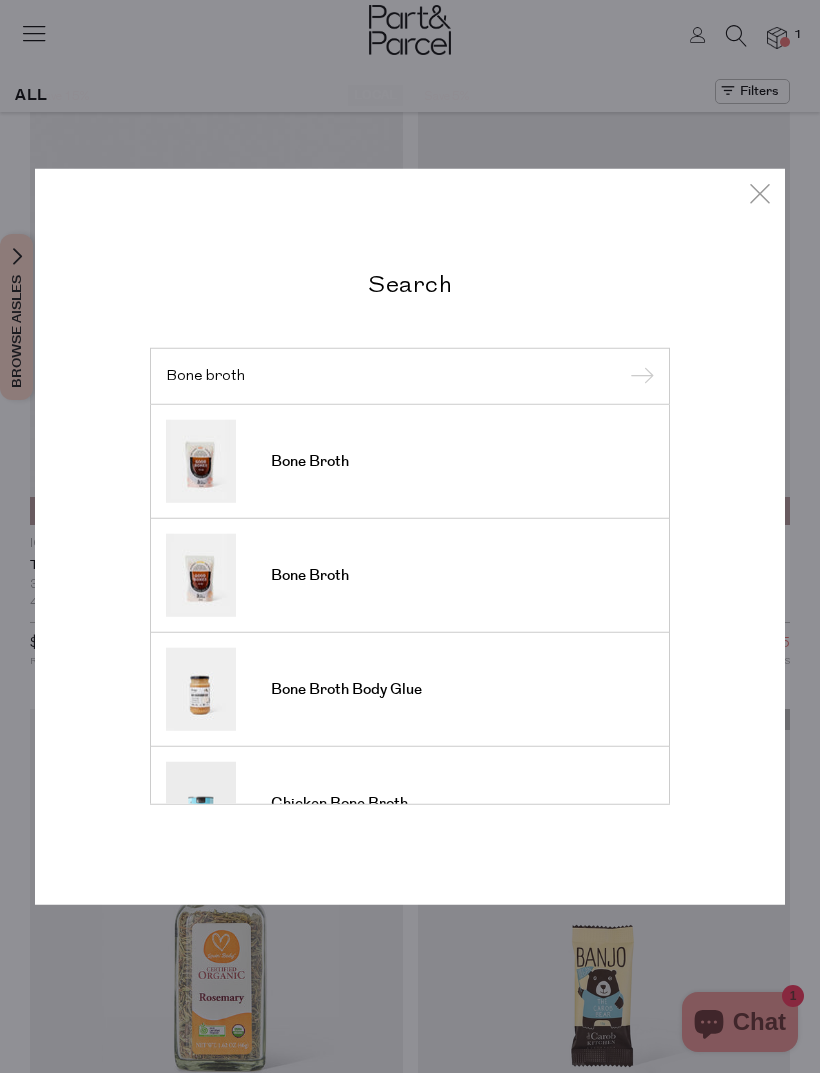 type on "Bone broth" 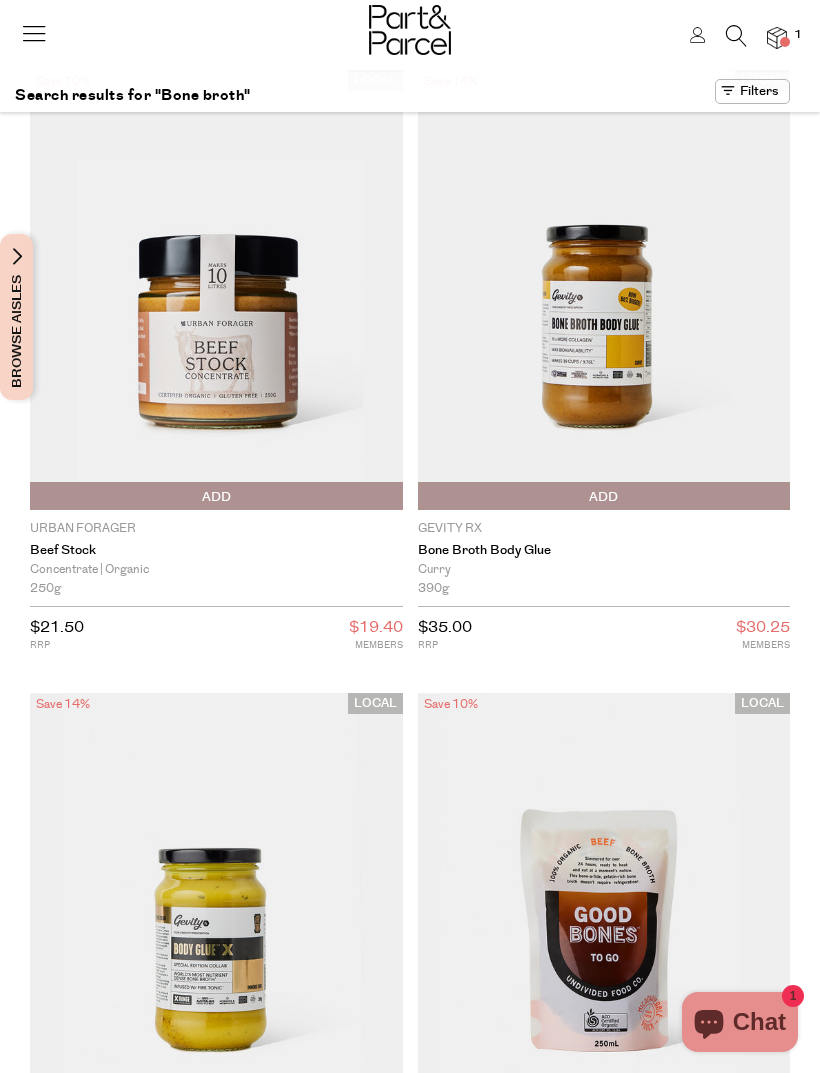 scroll, scrollTop: 0, scrollLeft: 0, axis: both 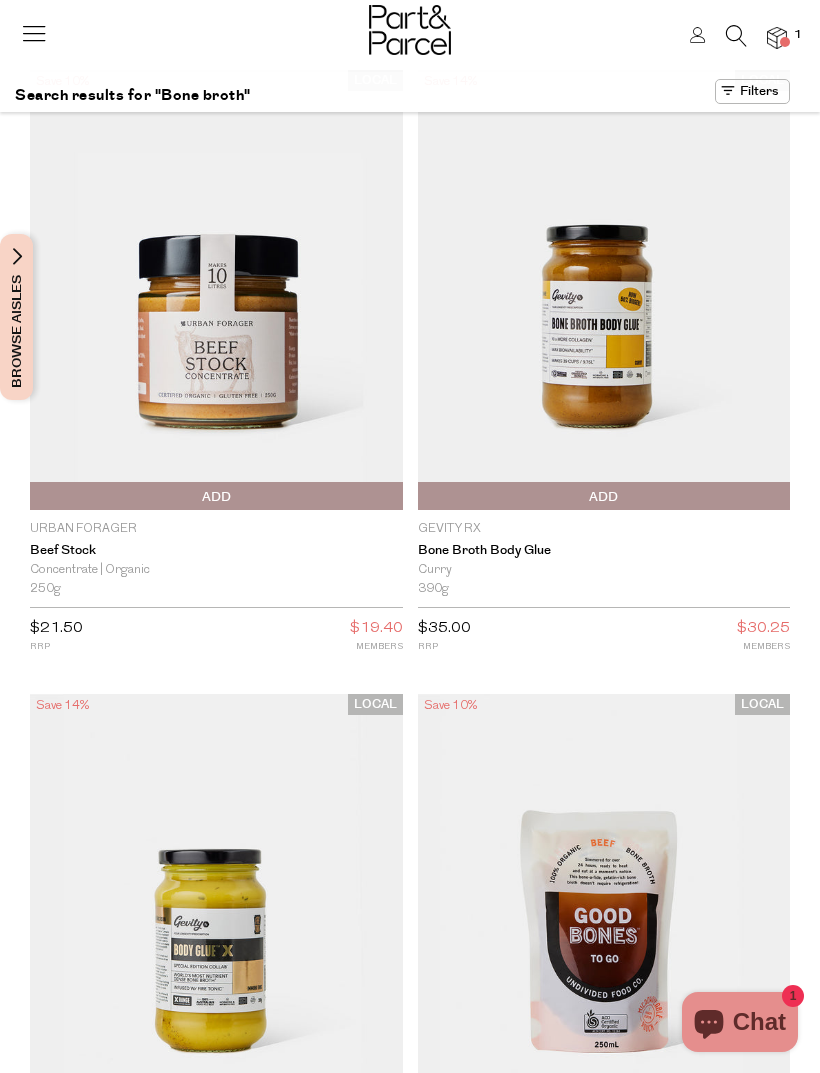 click at bounding box center [216, 289] 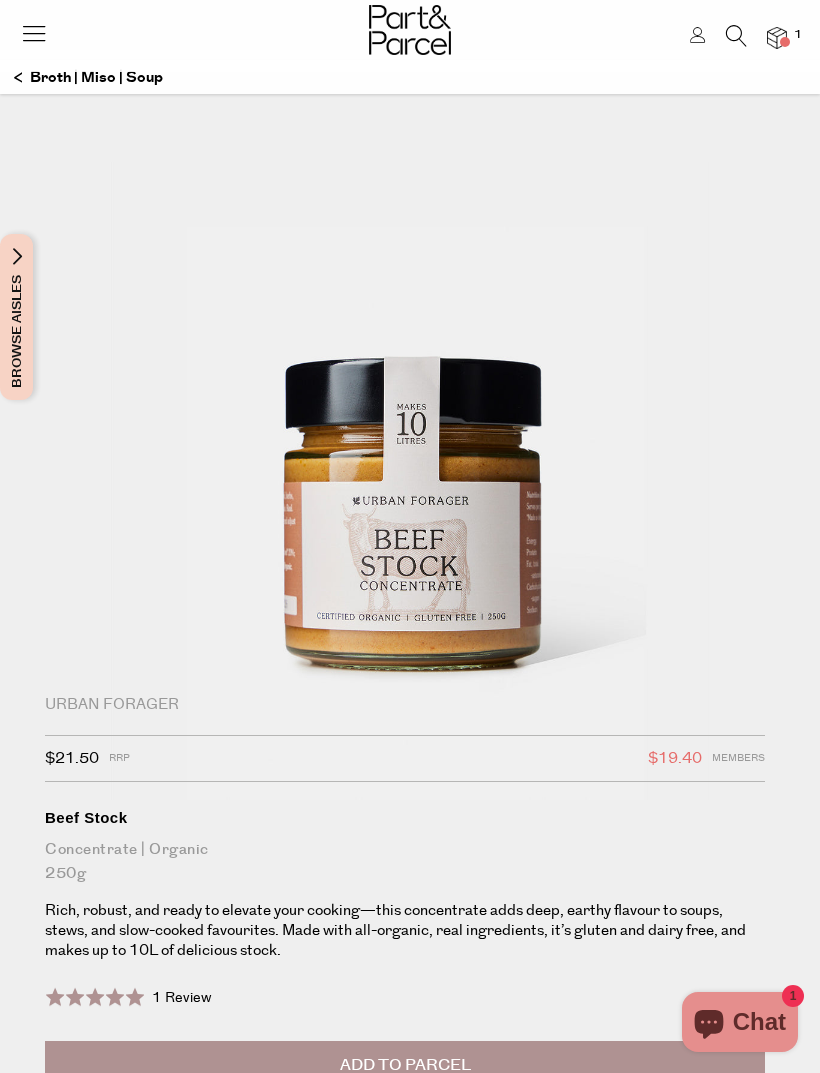 scroll, scrollTop: 0, scrollLeft: 0, axis: both 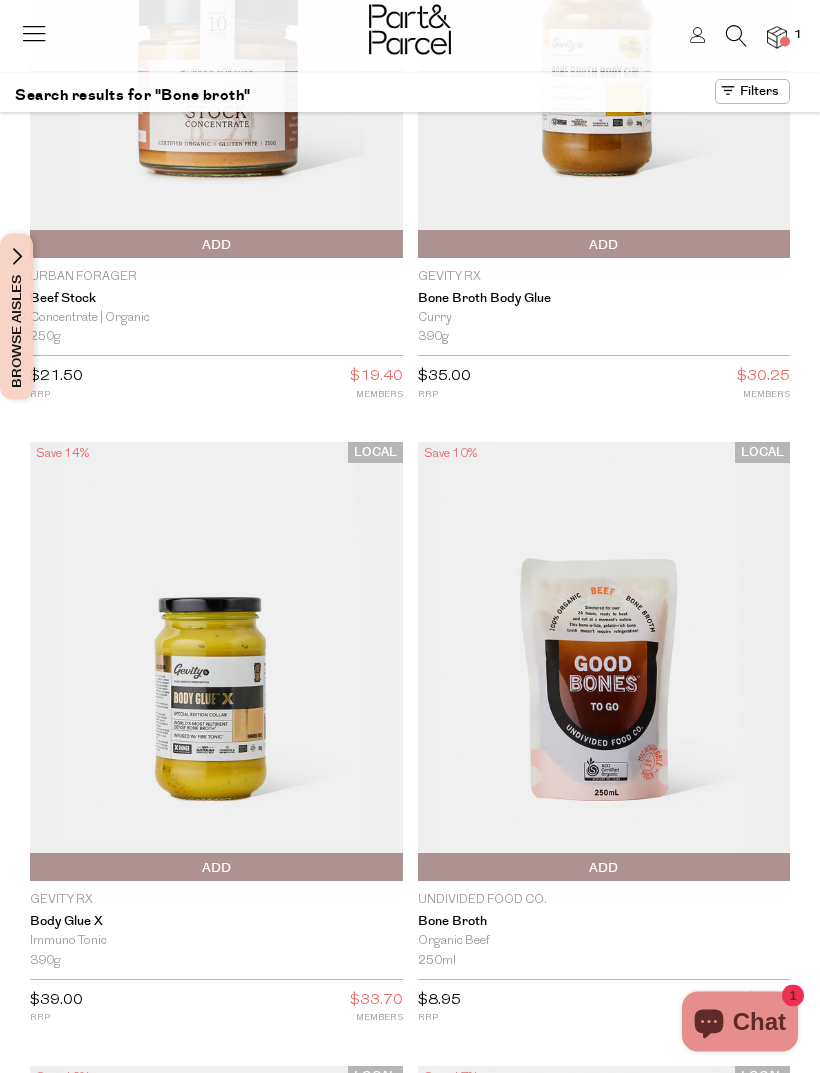 click on "Undivided Food Co." at bounding box center [604, 901] 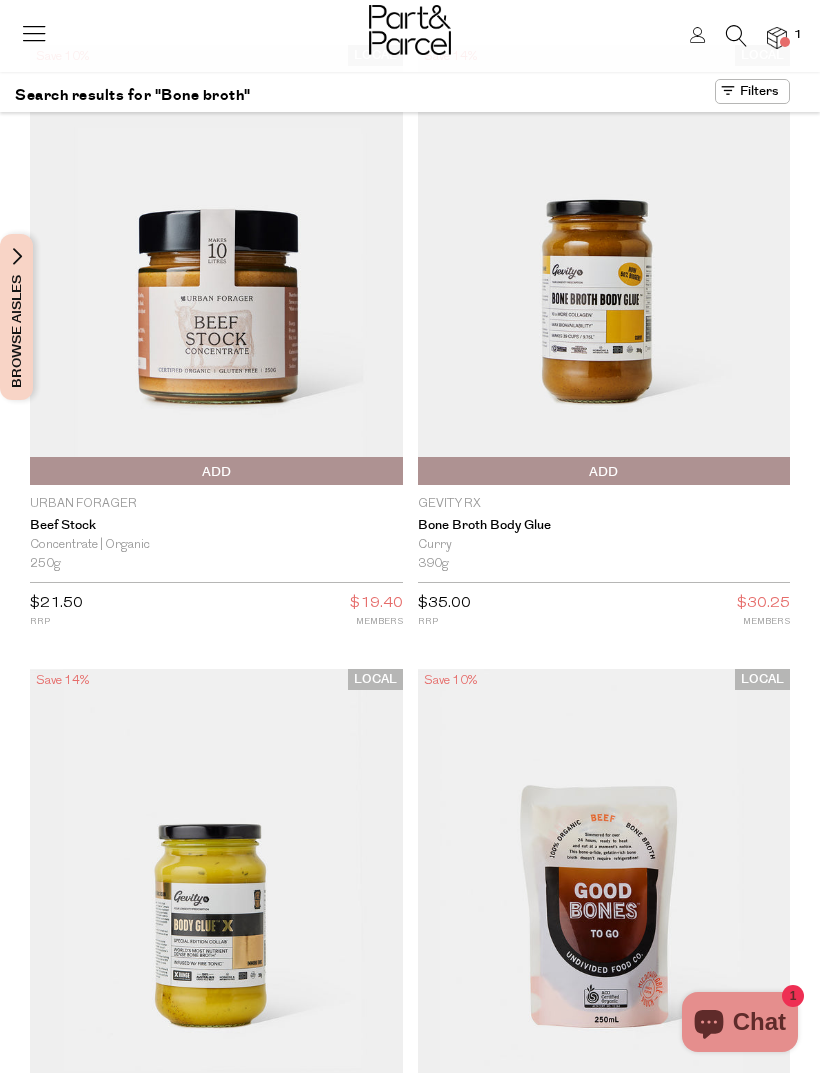scroll, scrollTop: 0, scrollLeft: 0, axis: both 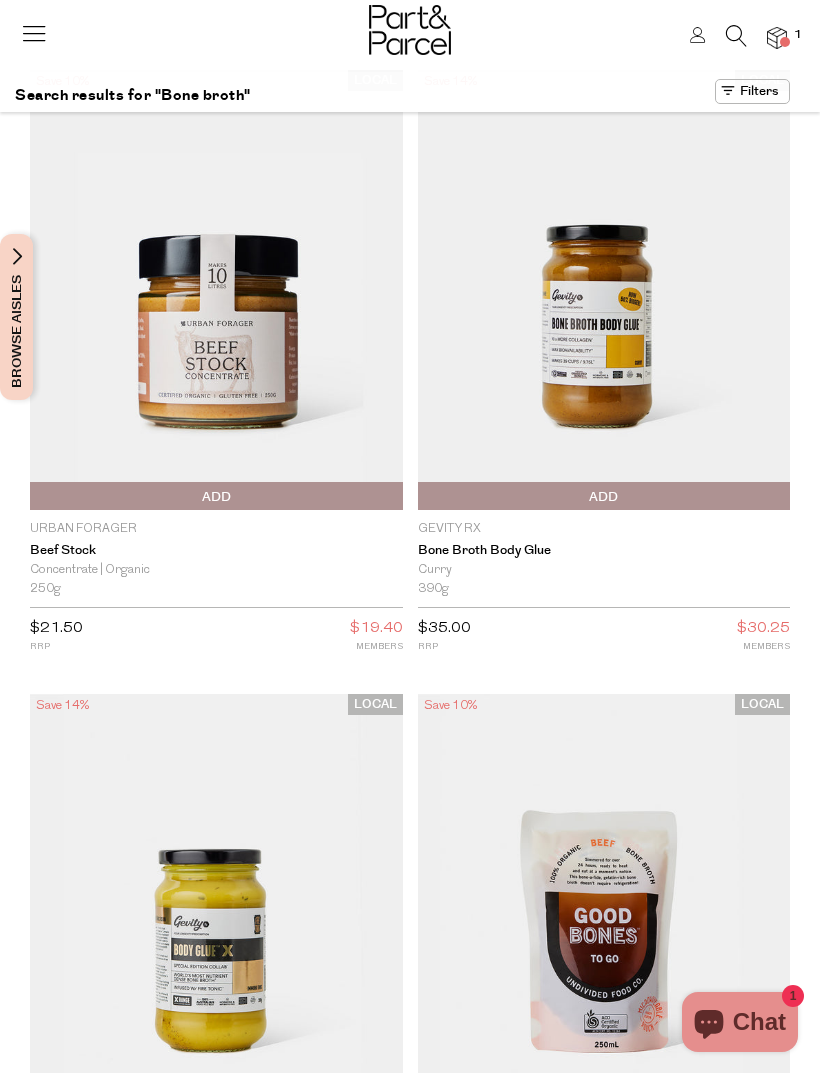 click at bounding box center [736, 36] 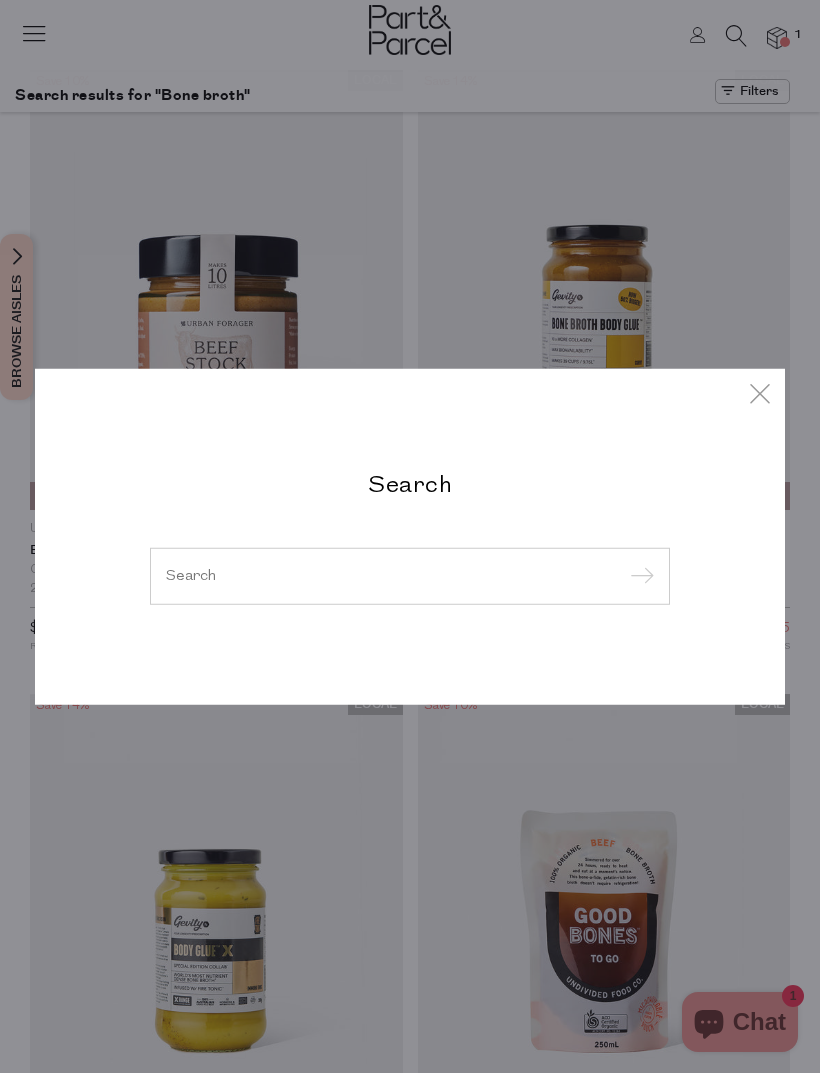 click at bounding box center (410, 575) 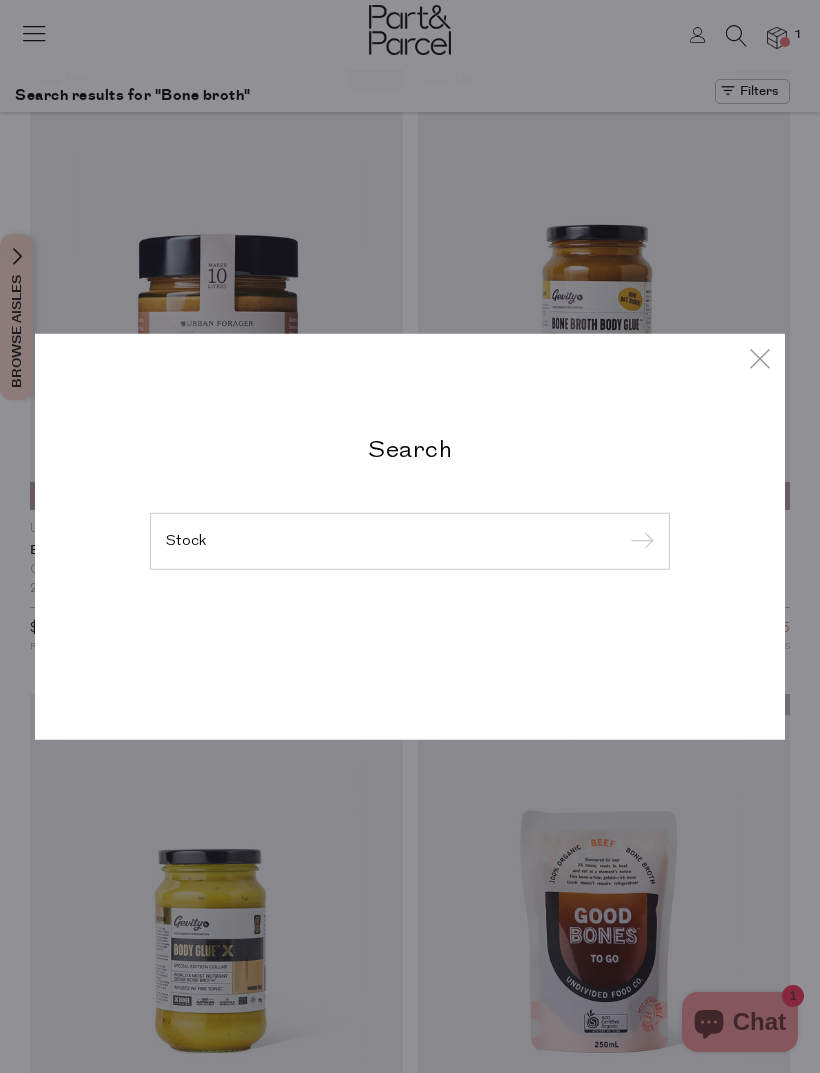 type on "Stock" 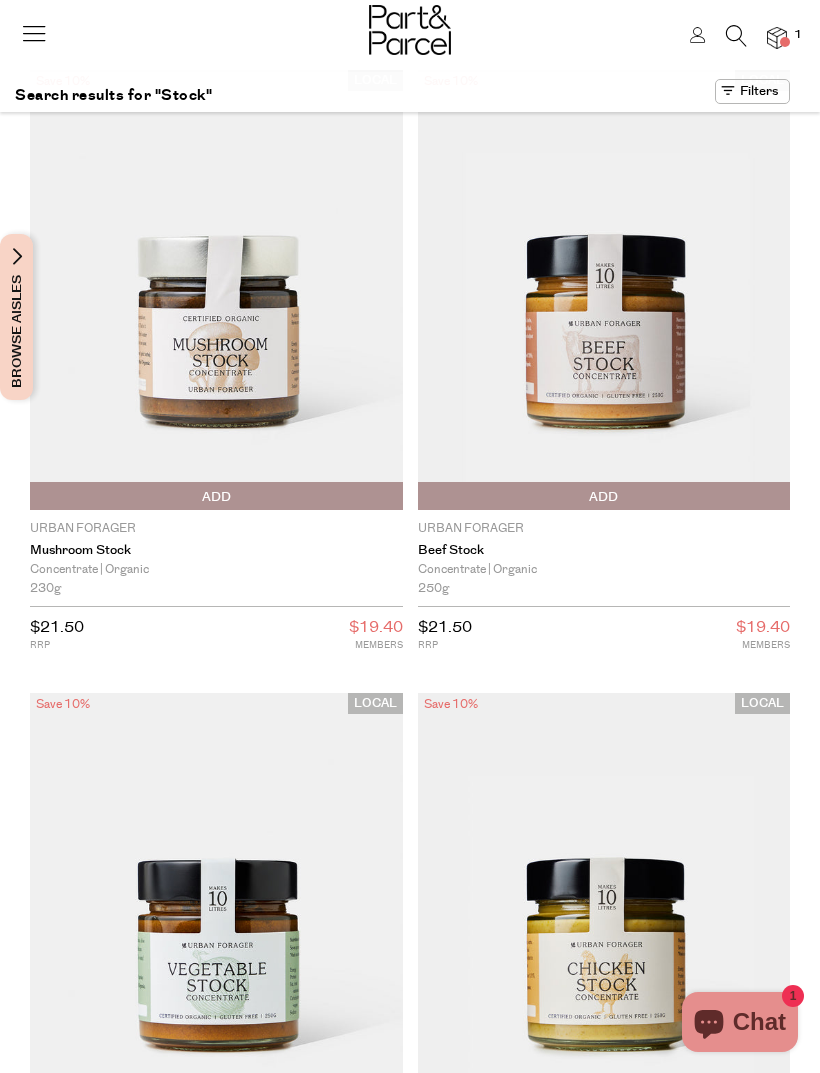 scroll, scrollTop: 0, scrollLeft: 0, axis: both 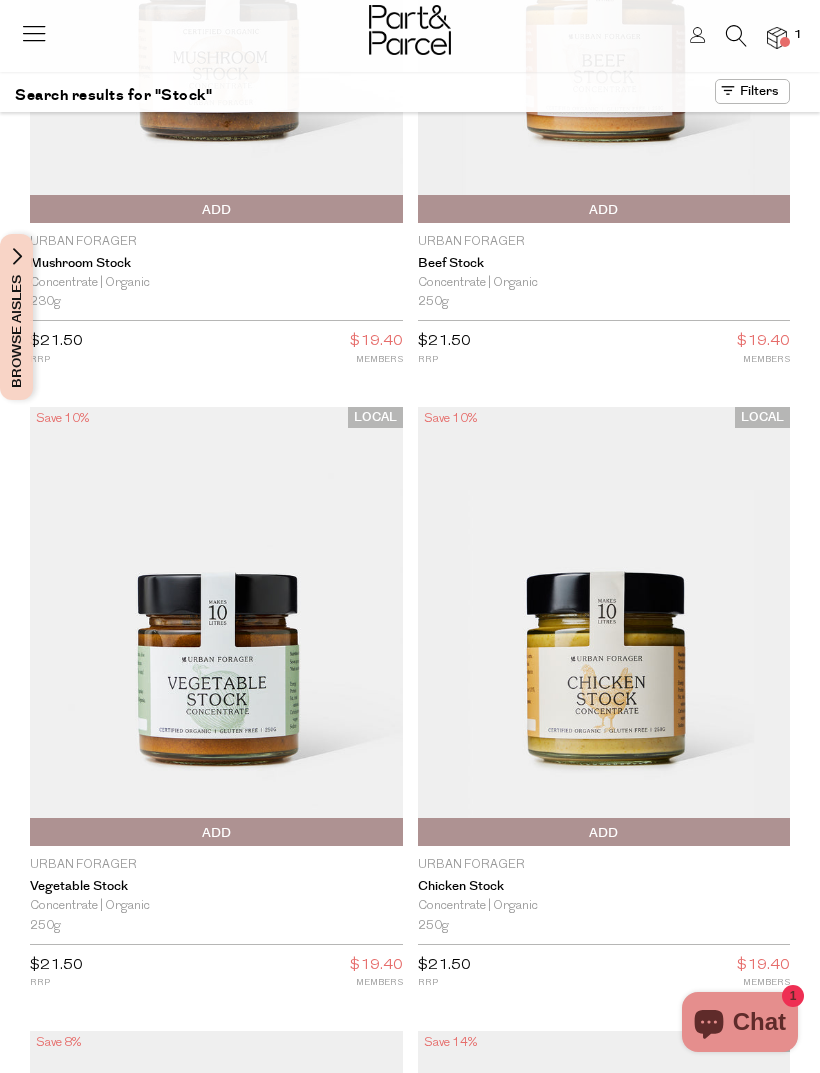 click at bounding box center [604, 626] 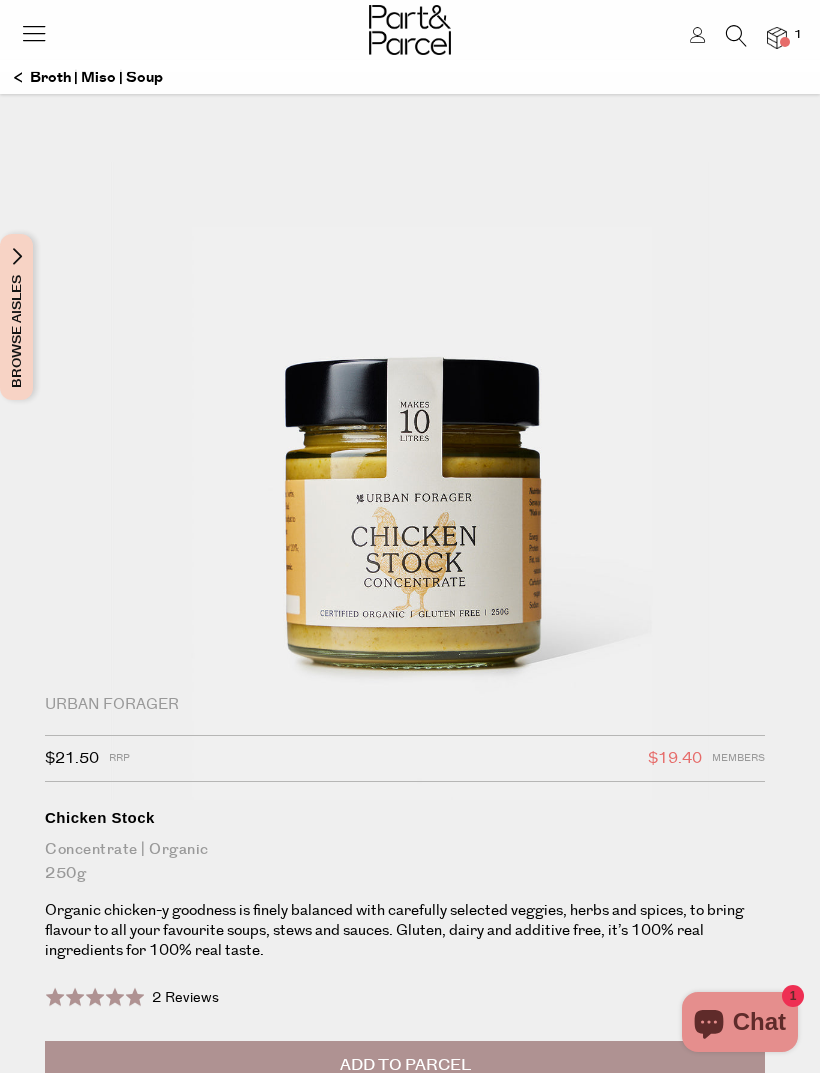 scroll, scrollTop: 0, scrollLeft: 0, axis: both 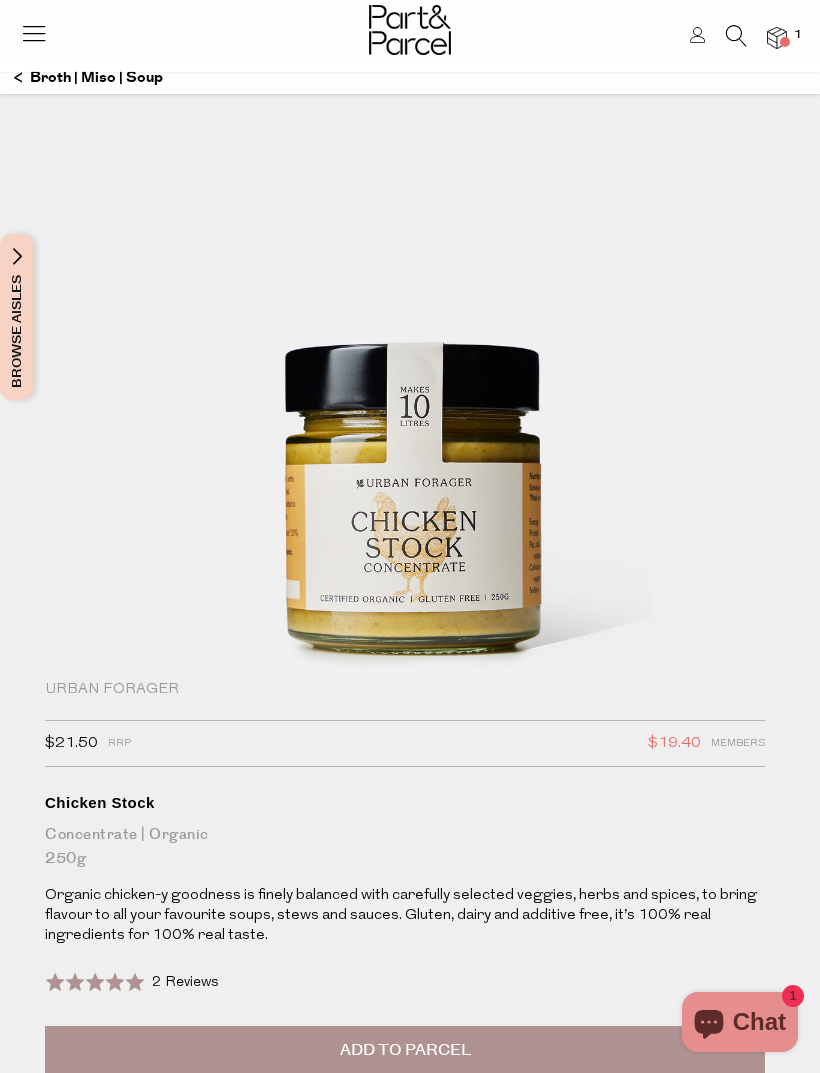 click on "Add to Parcel" at bounding box center [405, 1051] 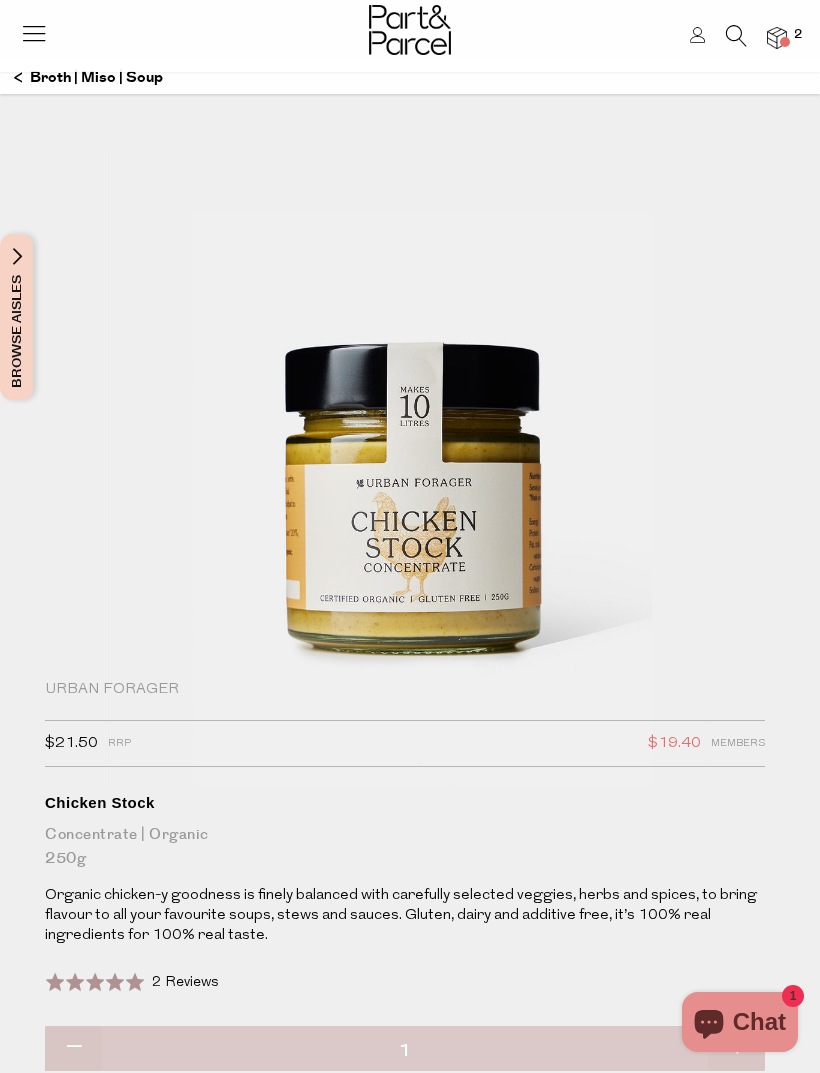 scroll, scrollTop: 0, scrollLeft: 0, axis: both 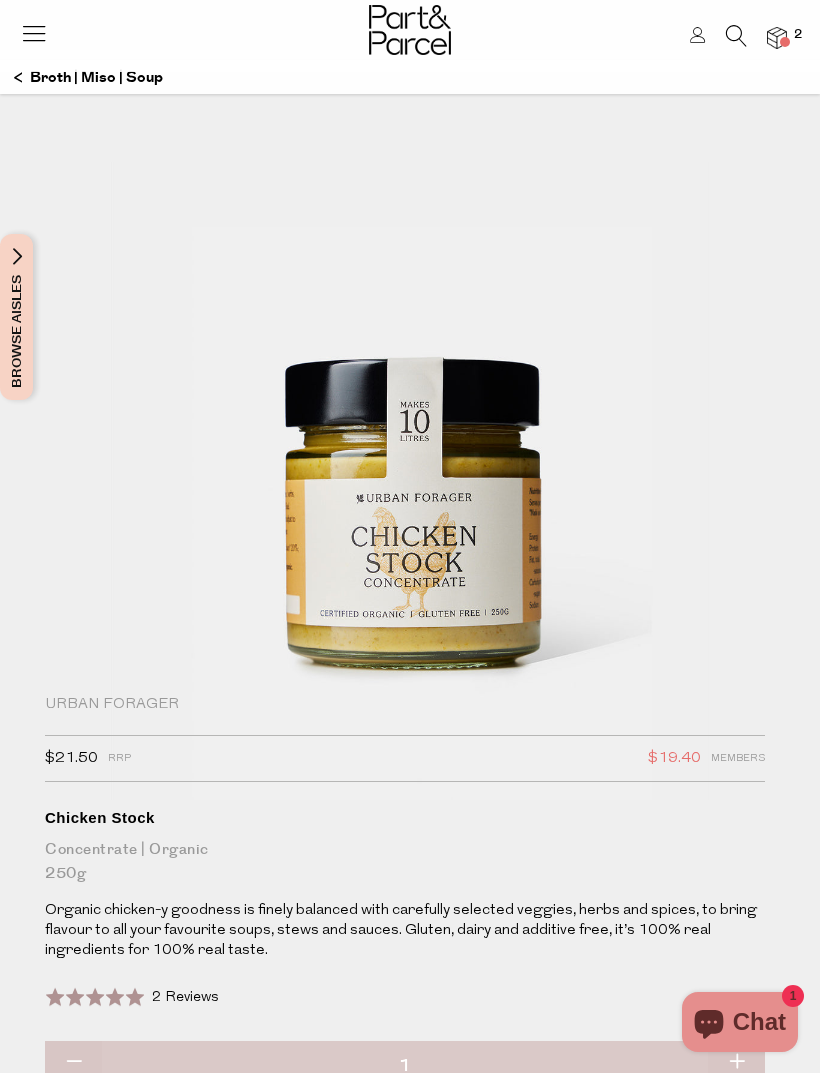 click on "Broth | Miso | Soup" at bounding box center (88, 78) 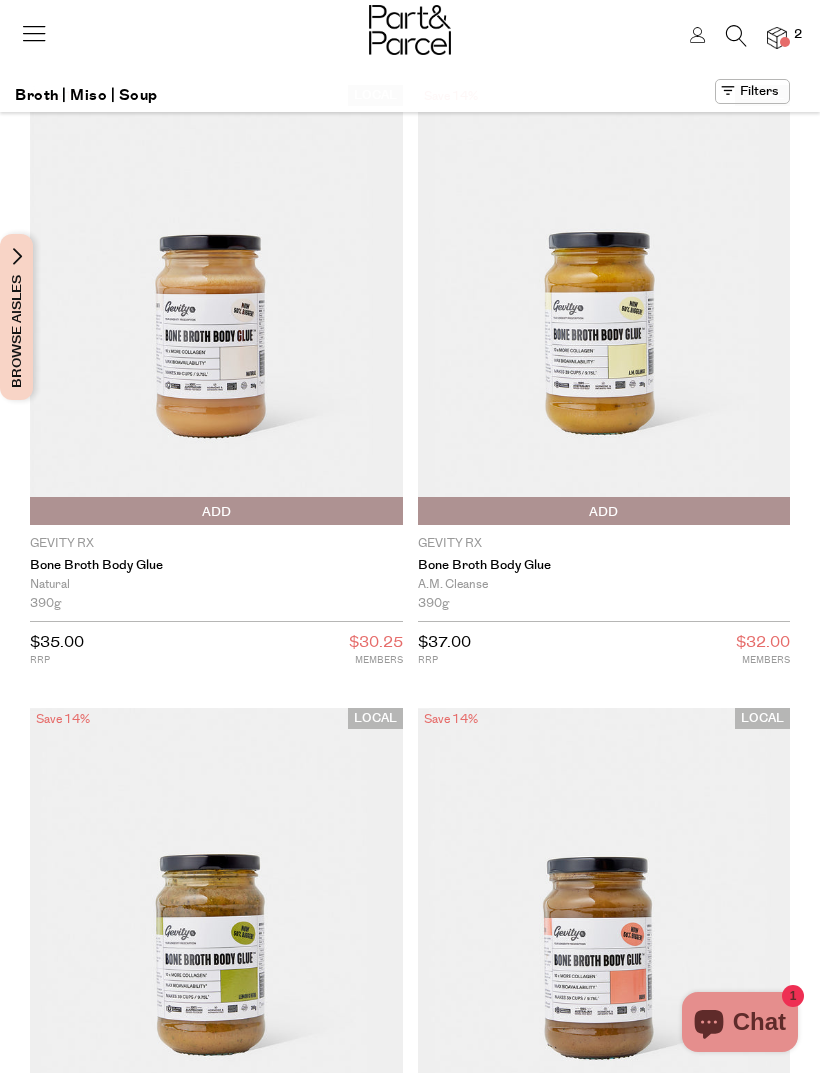 scroll, scrollTop: 0, scrollLeft: 0, axis: both 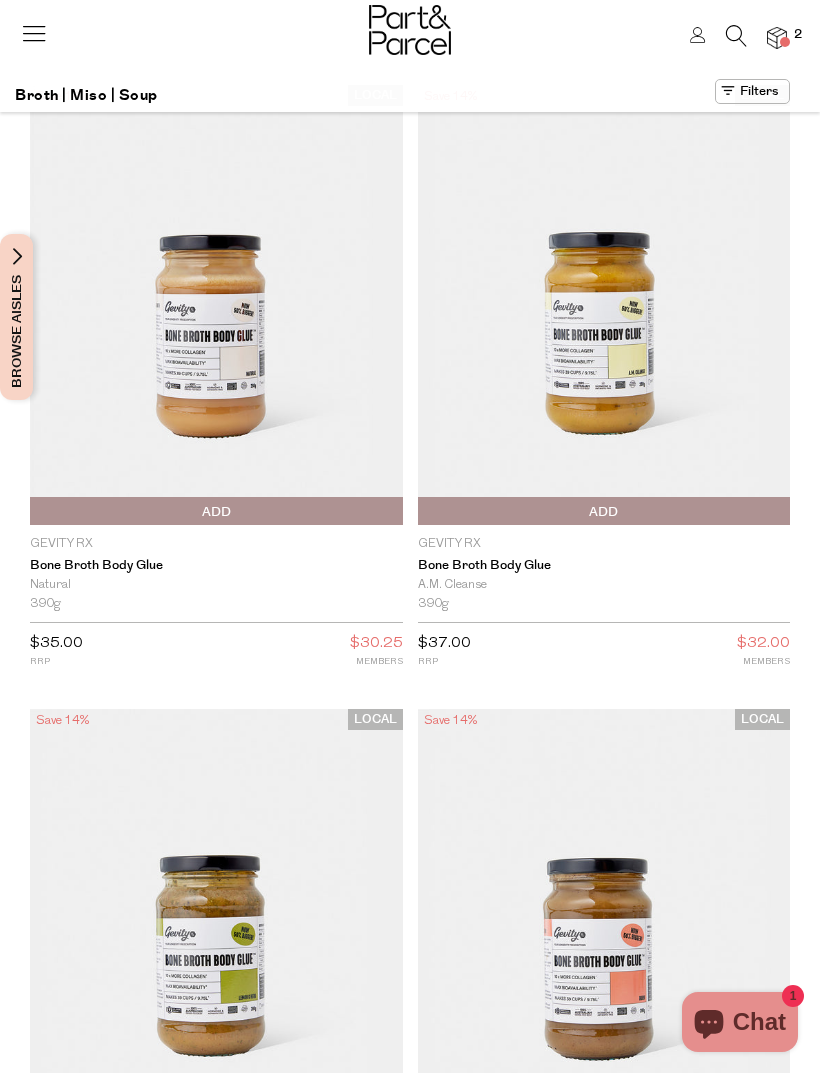 click on "Bone Broth Body Glue" at bounding box center [216, 566] 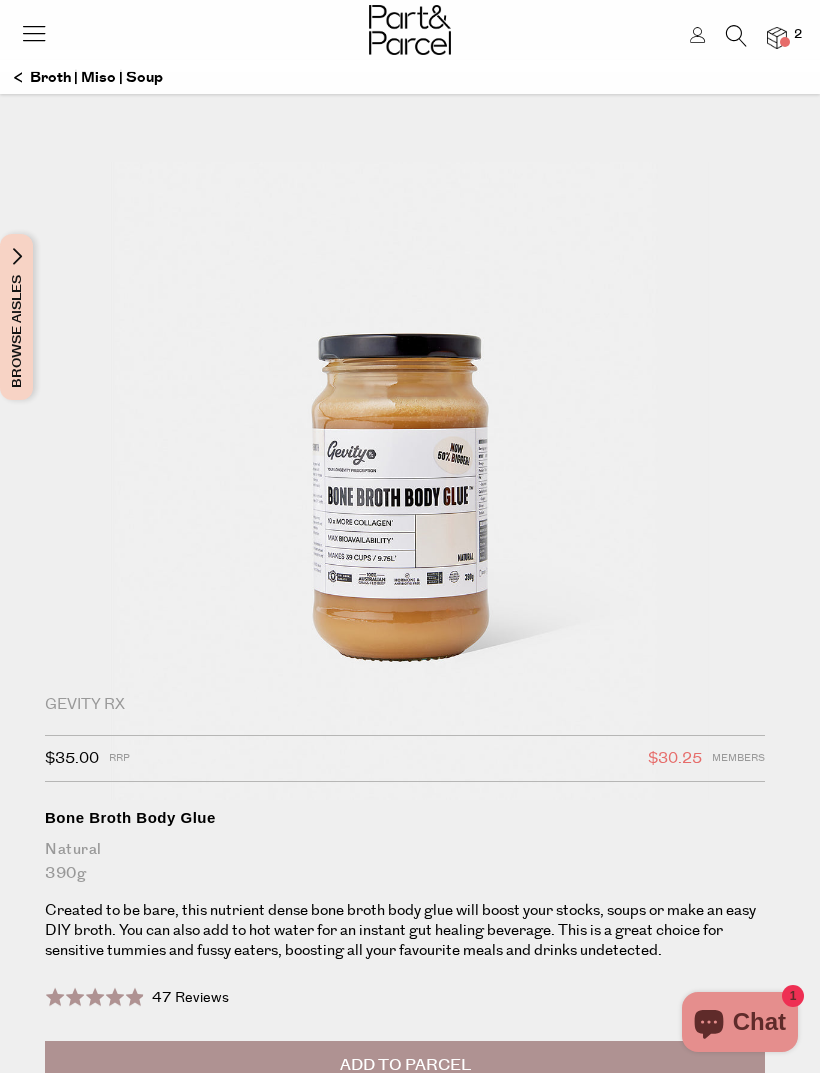 scroll, scrollTop: 0, scrollLeft: 0, axis: both 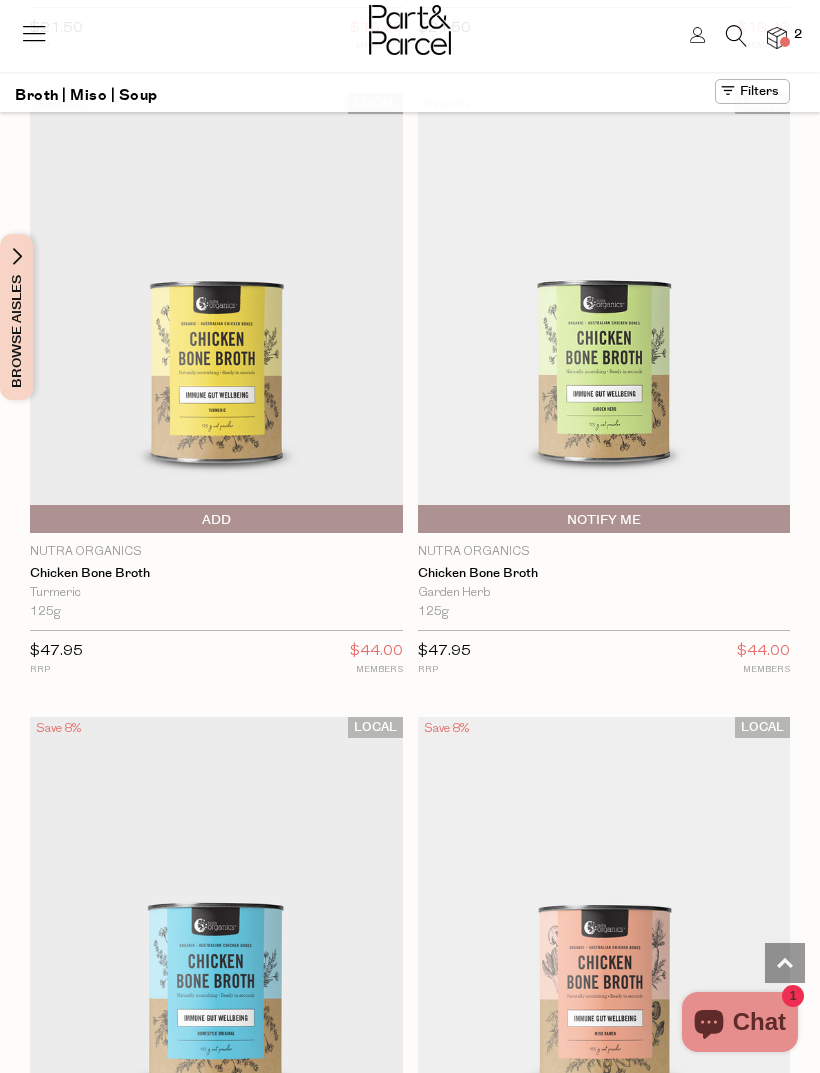 click at bounding box center (736, 36) 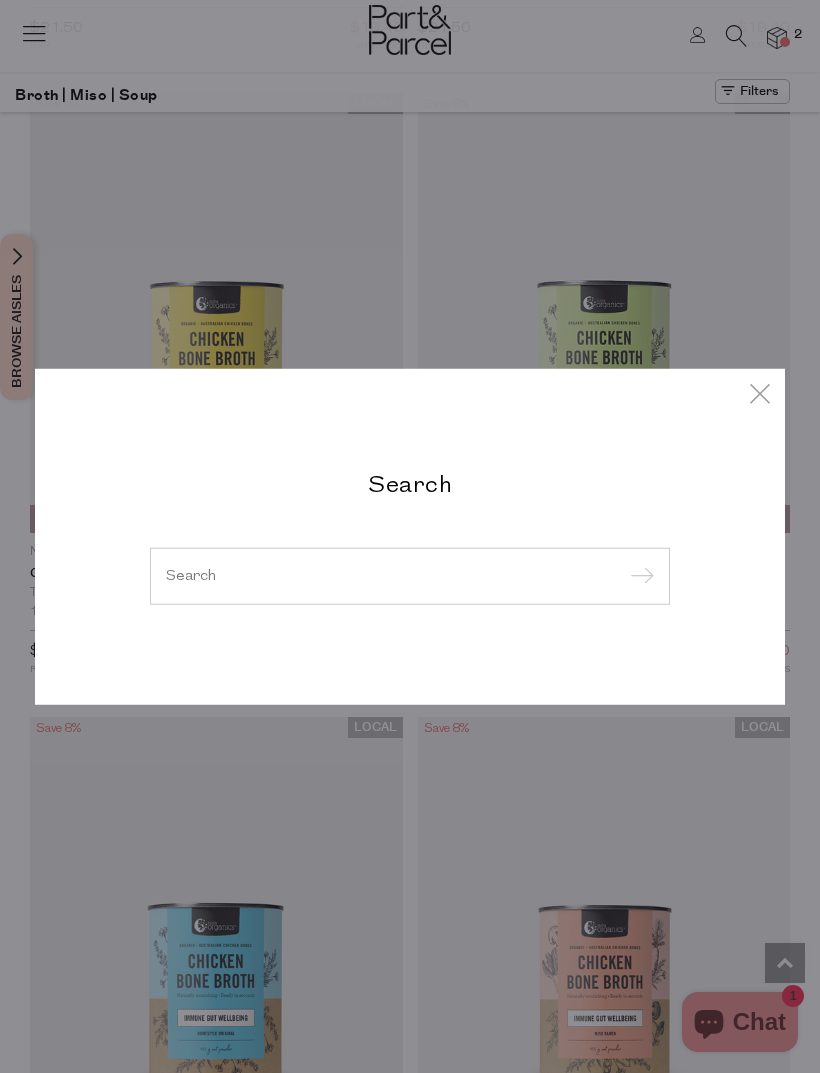 click at bounding box center [410, 575] 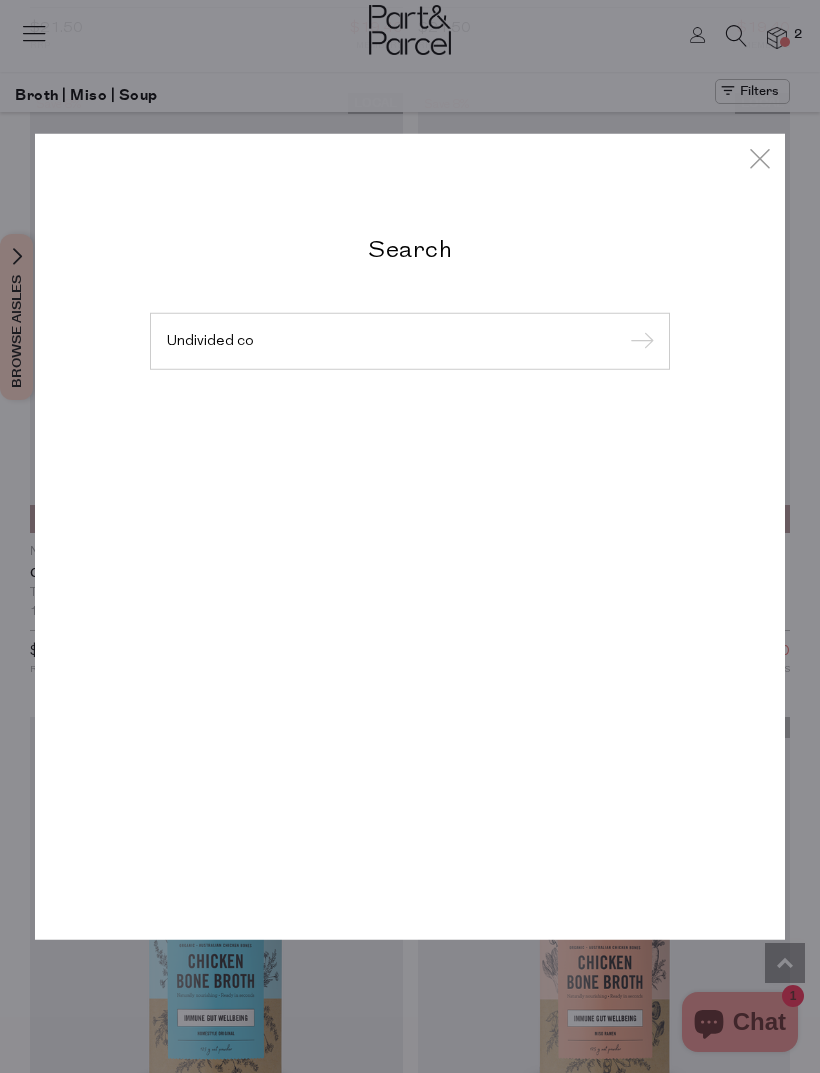 type on "Undivided co" 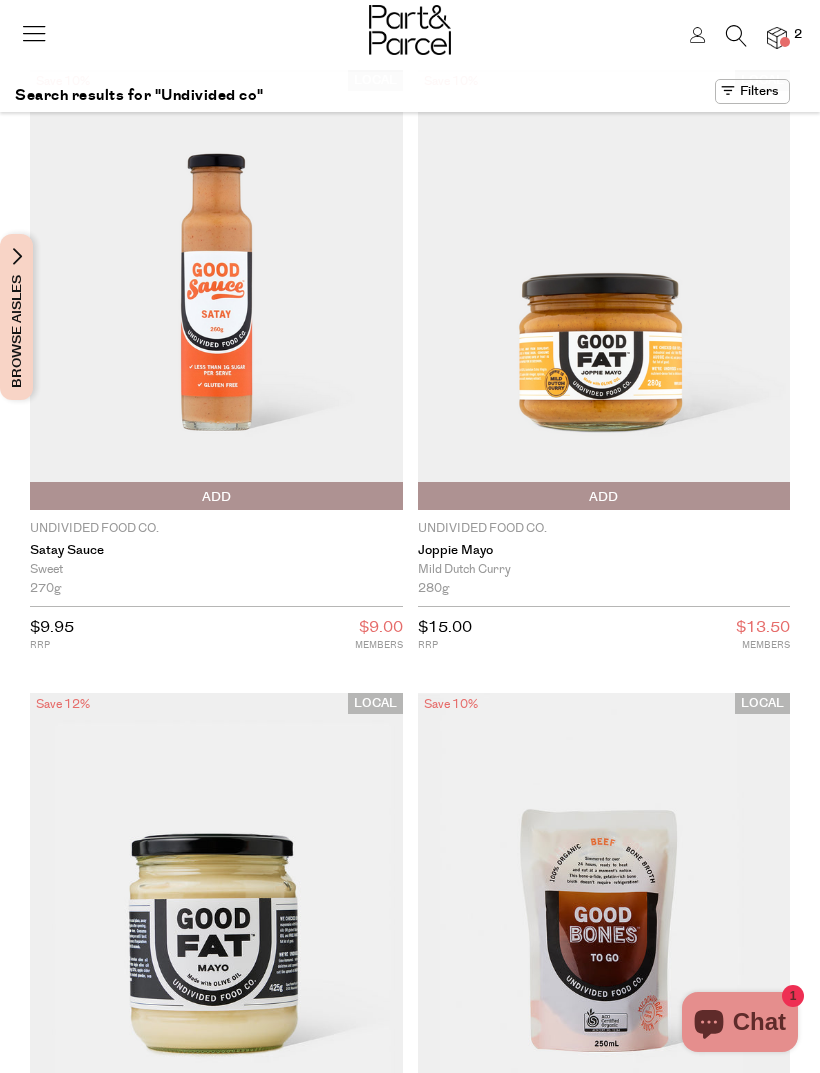 scroll, scrollTop: 0, scrollLeft: 0, axis: both 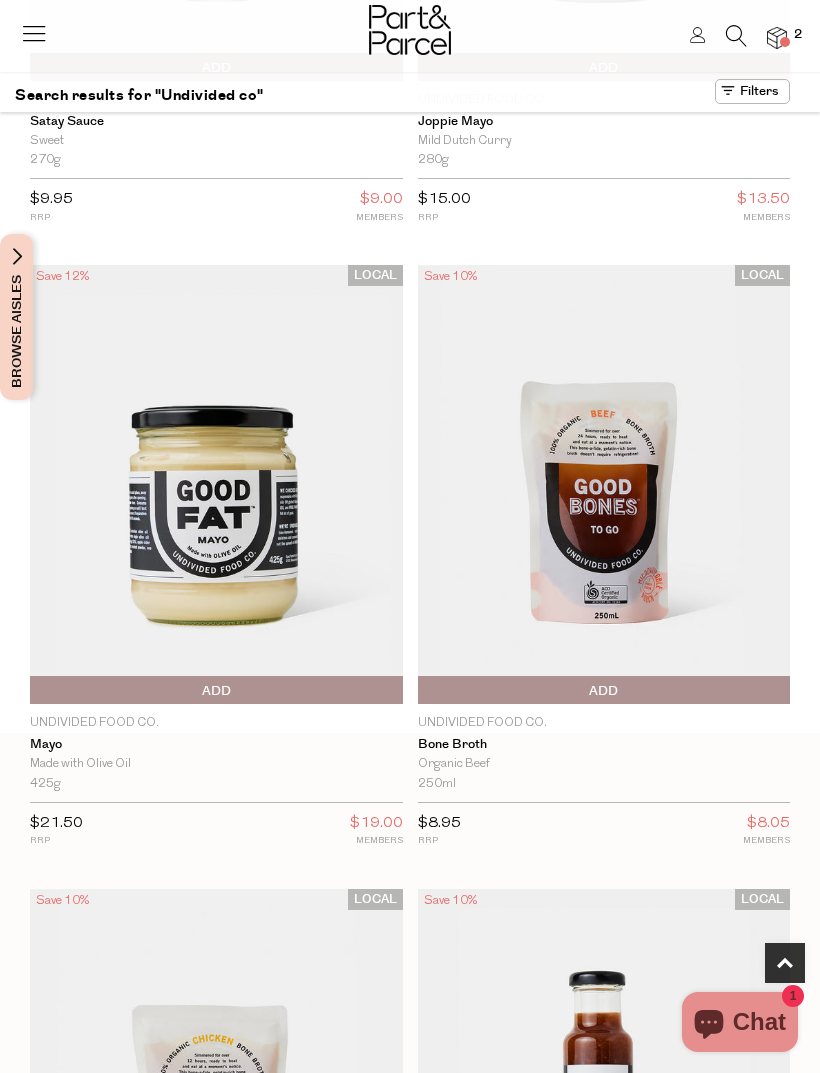 click on "Add To Parcel" at bounding box center [35, 691] 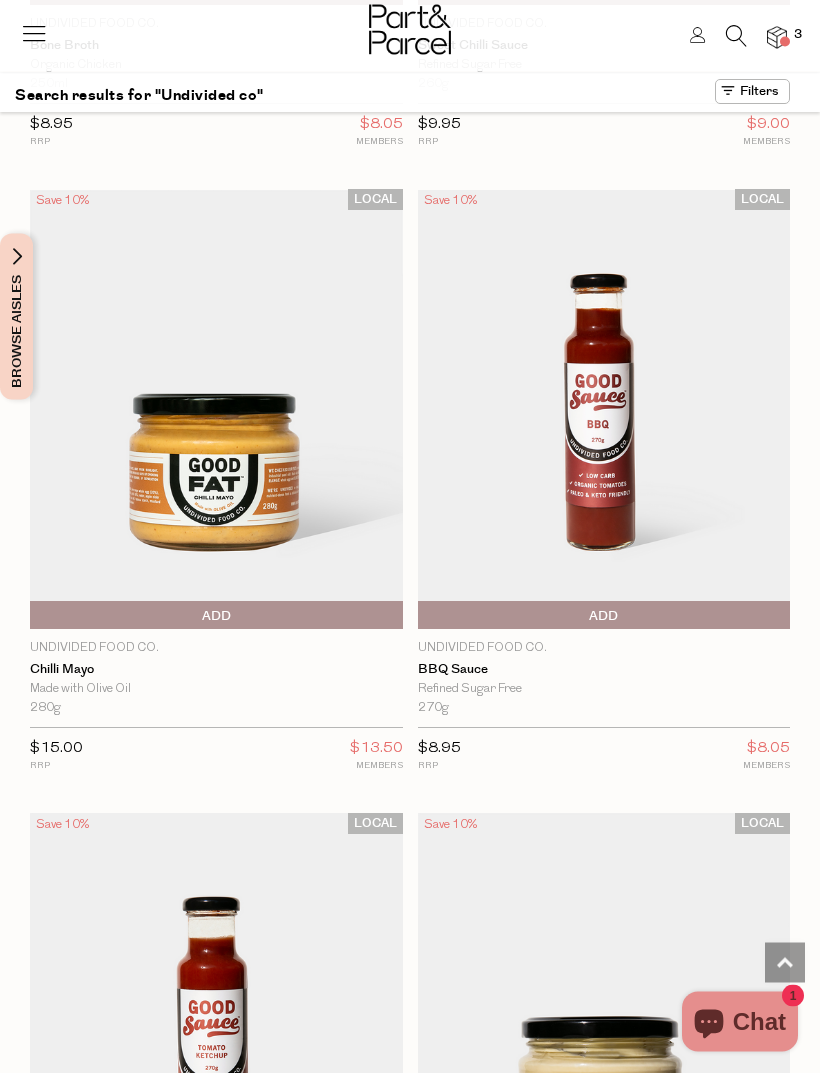 scroll, scrollTop: 1752, scrollLeft: 0, axis: vertical 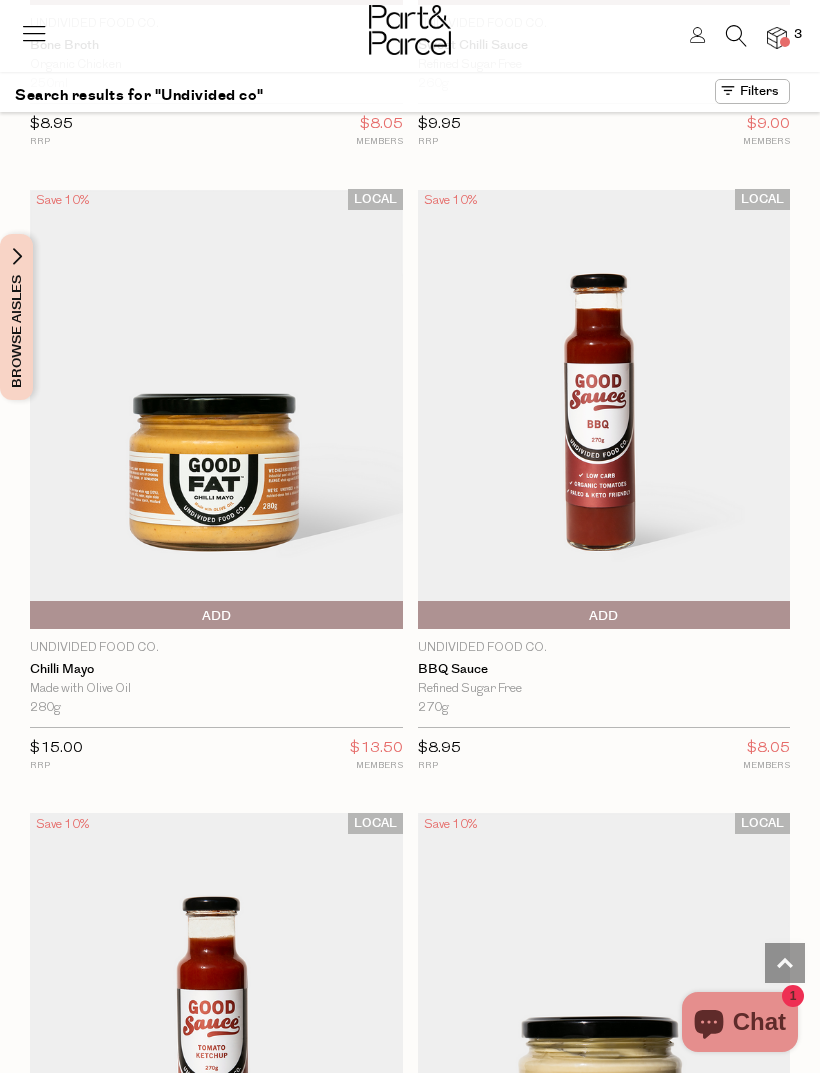 click at bounding box center [604, 409] 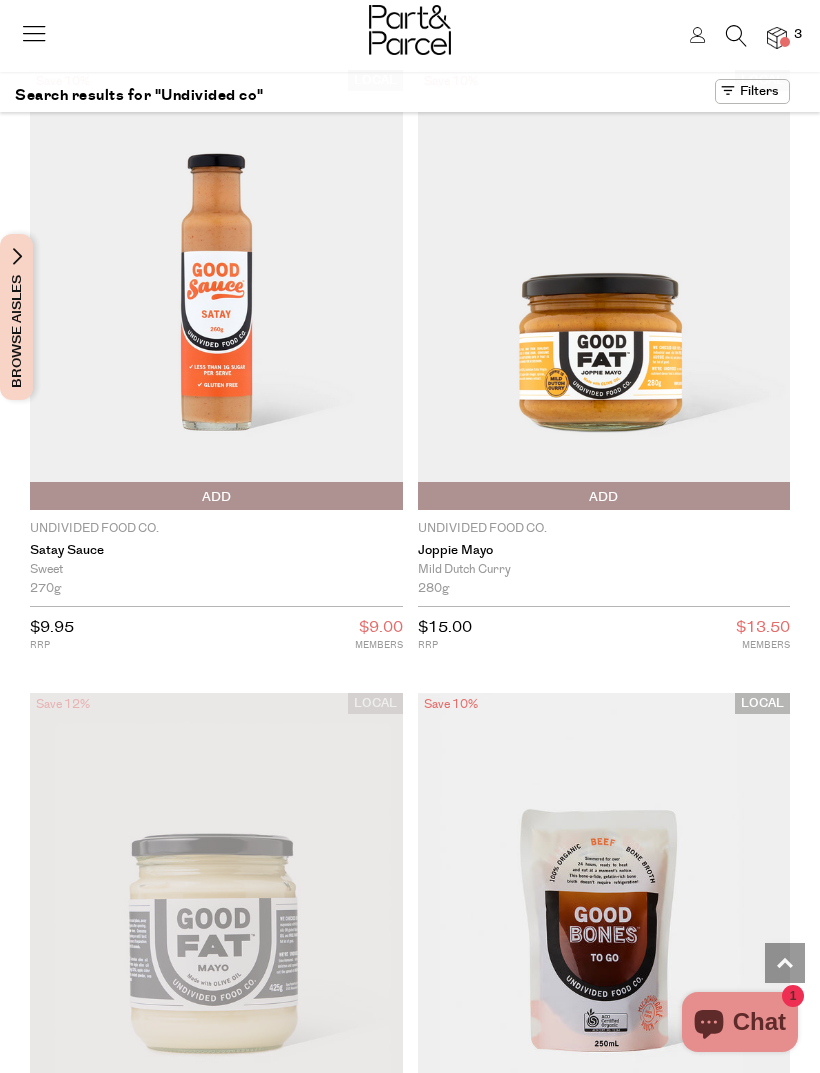 scroll, scrollTop: 2294, scrollLeft: 0, axis: vertical 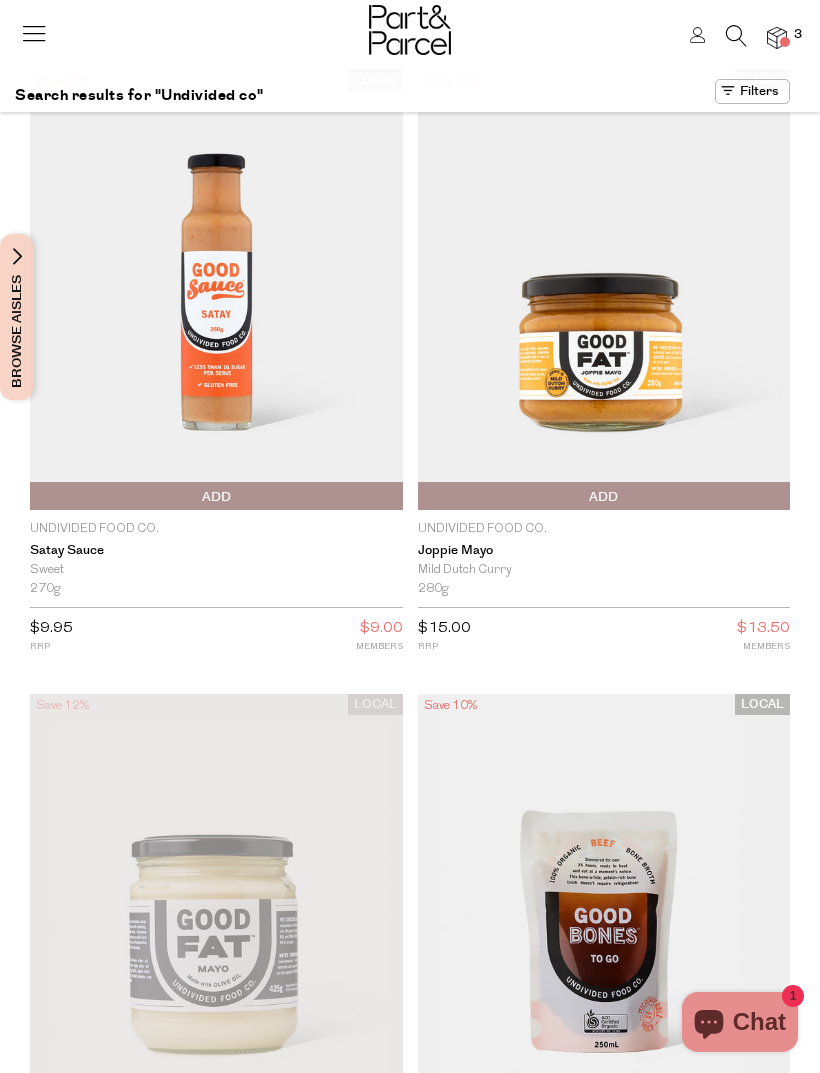 click at bounding box center [736, 36] 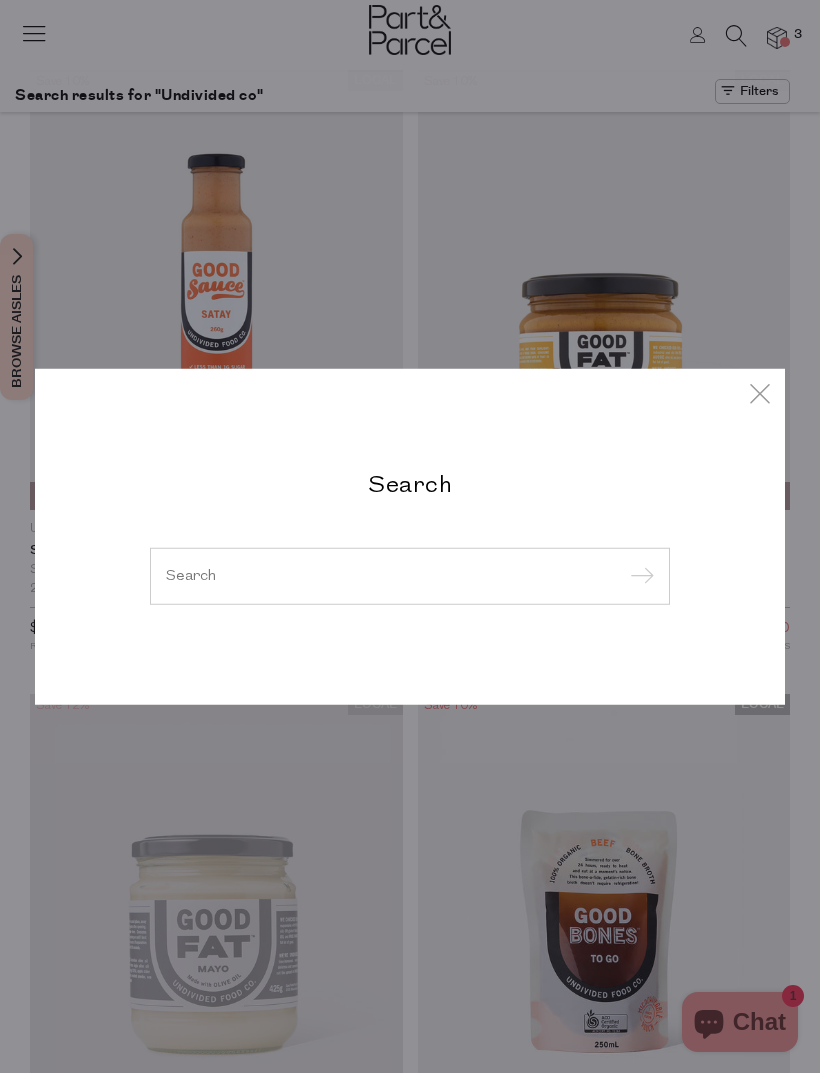 click at bounding box center (410, 575) 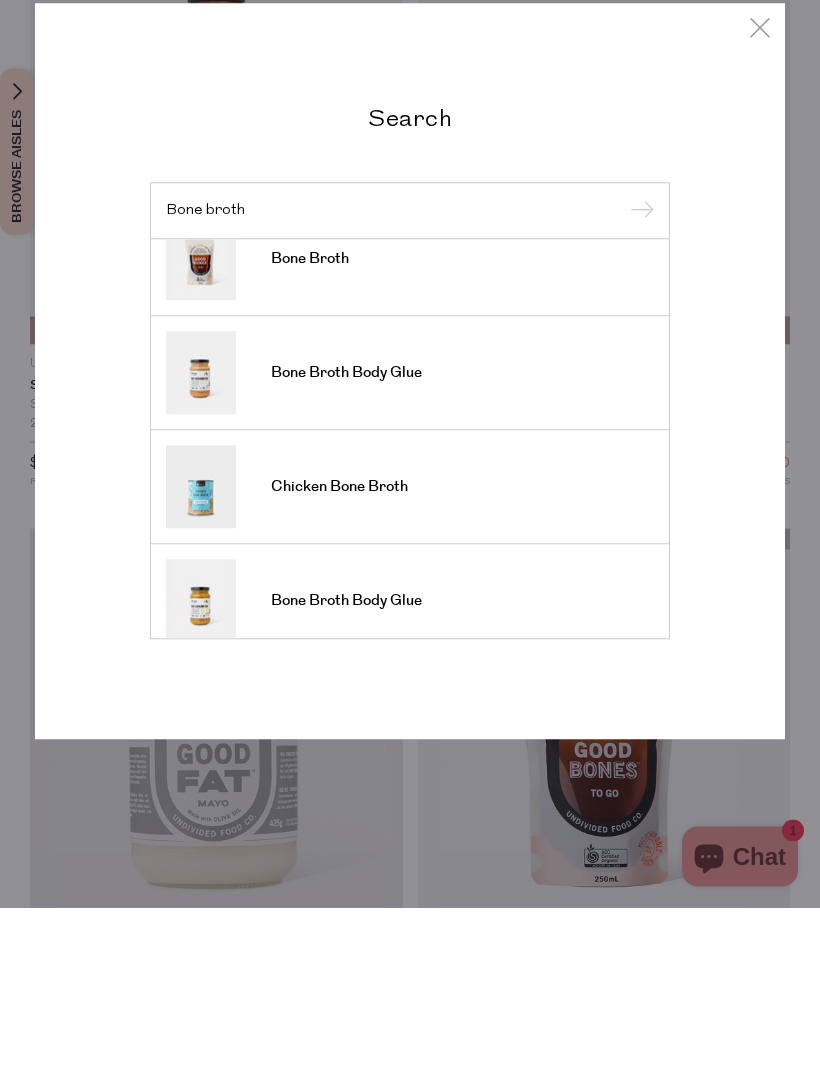 scroll, scrollTop: 152, scrollLeft: 0, axis: vertical 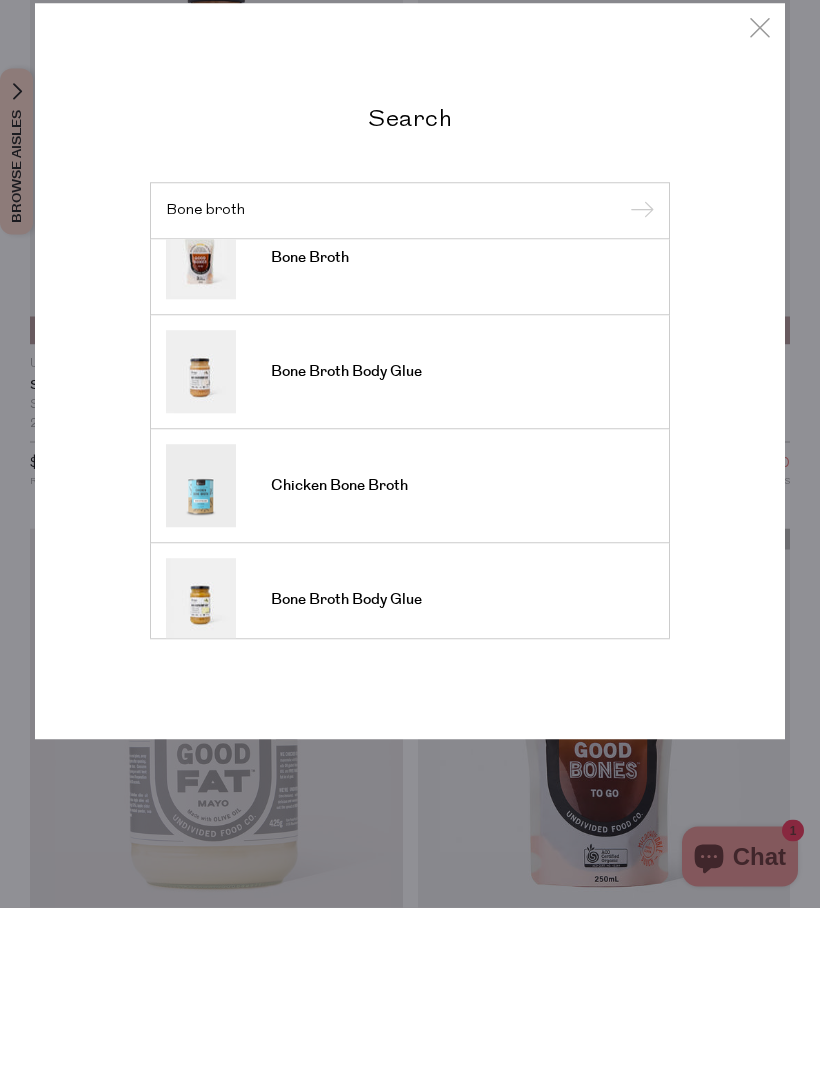type on "Bone broth" 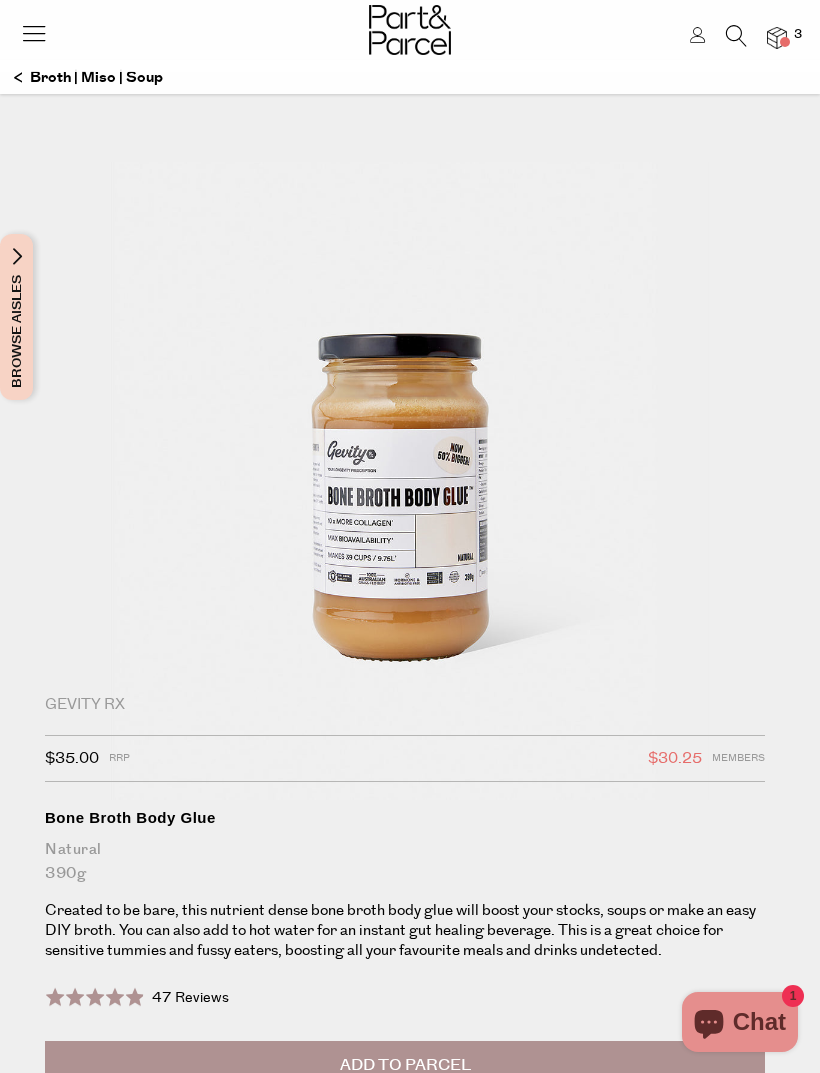 scroll, scrollTop: 0, scrollLeft: 0, axis: both 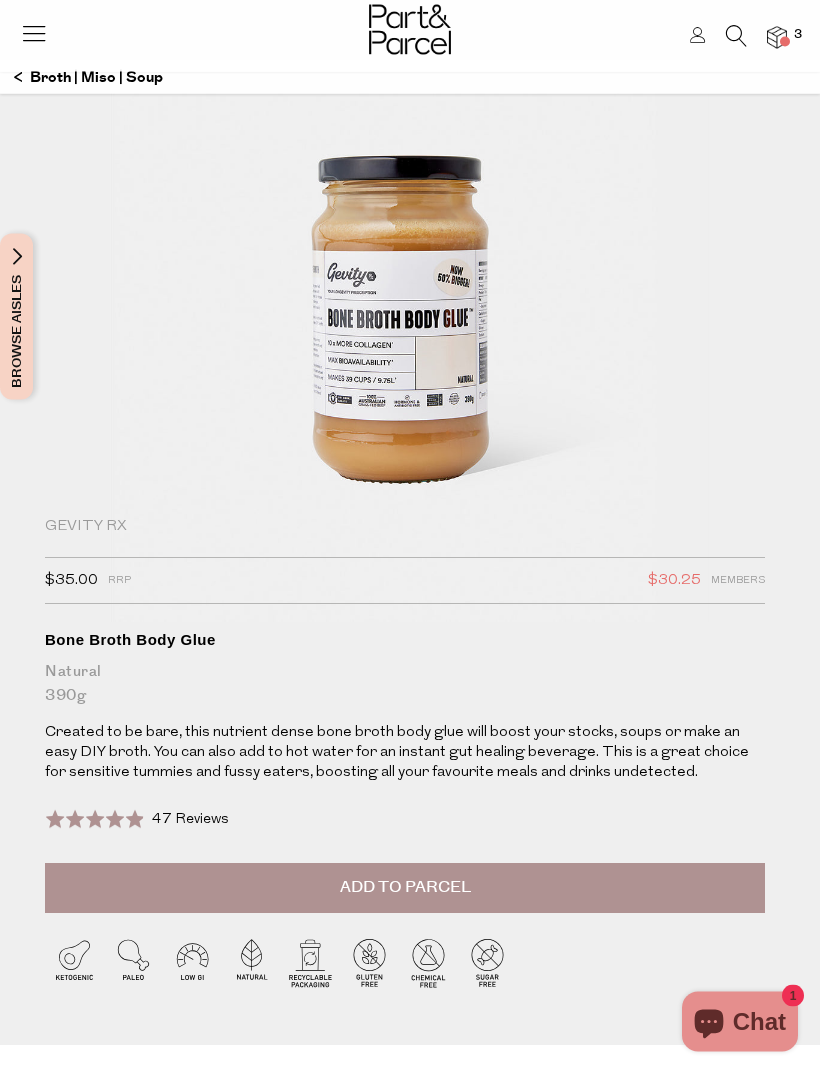 click on "Add to Parcel" at bounding box center (405, 888) 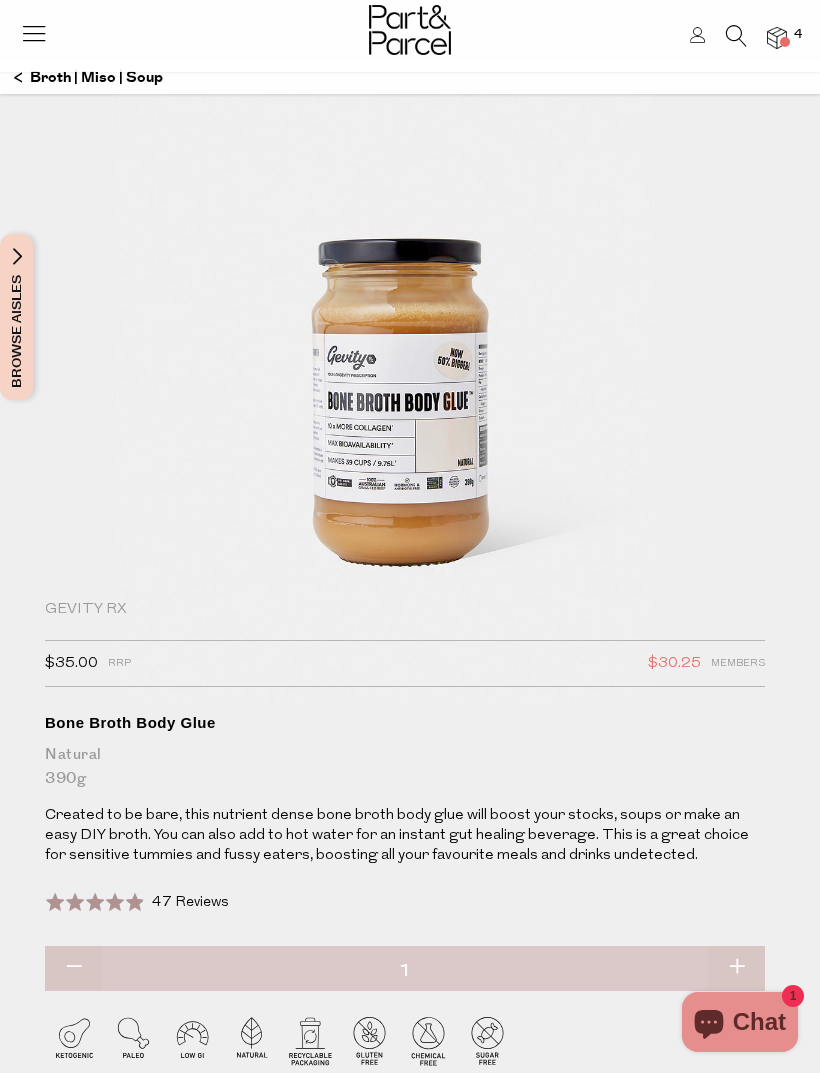 scroll, scrollTop: 0, scrollLeft: 0, axis: both 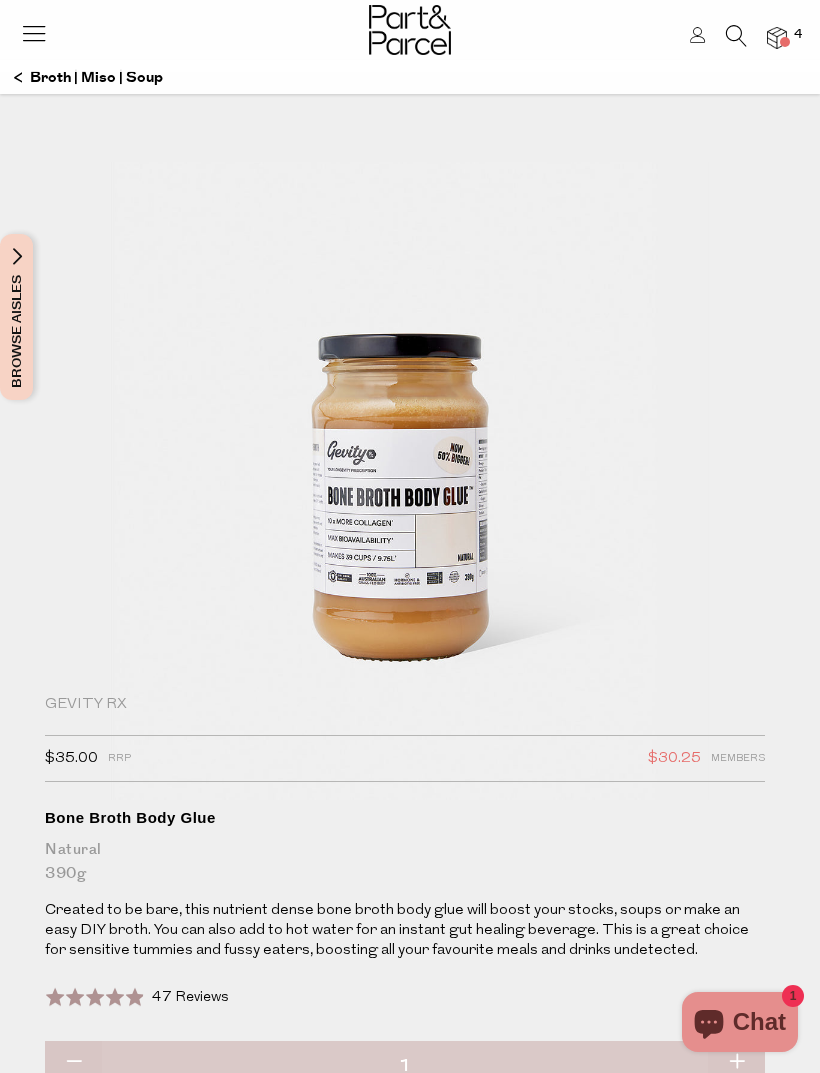 click at bounding box center [736, 36] 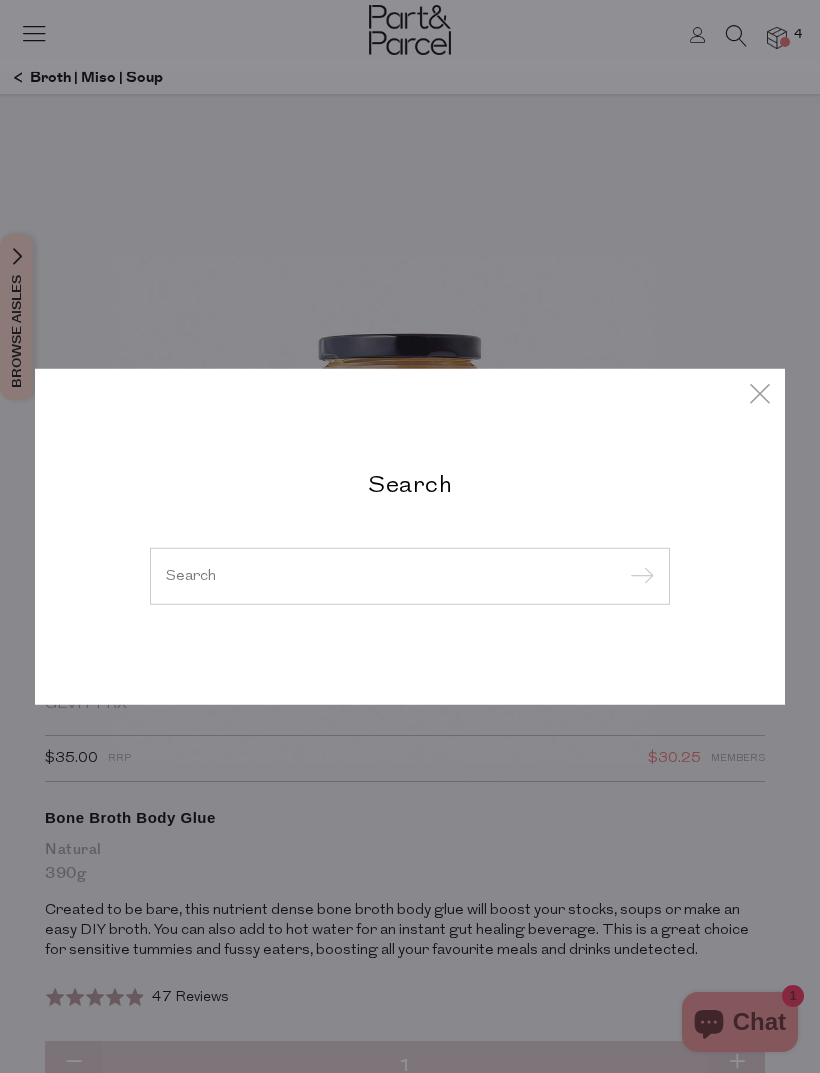 click at bounding box center (410, 575) 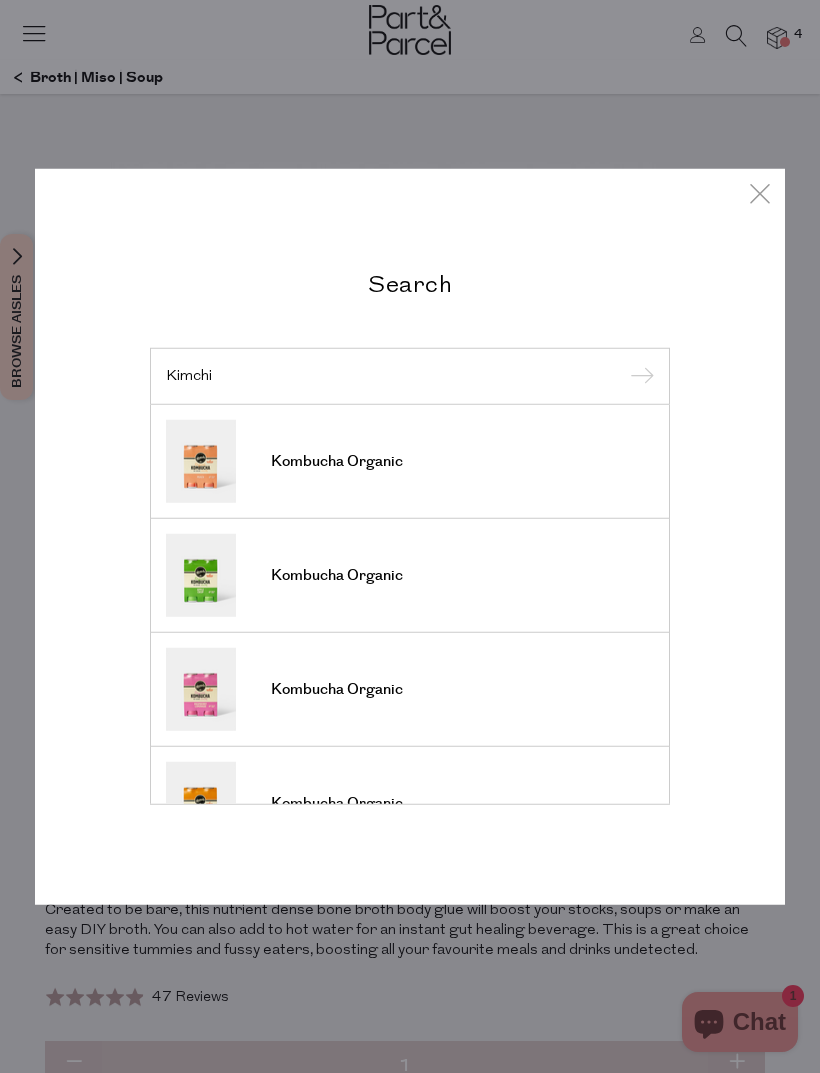 type on "Kimchi" 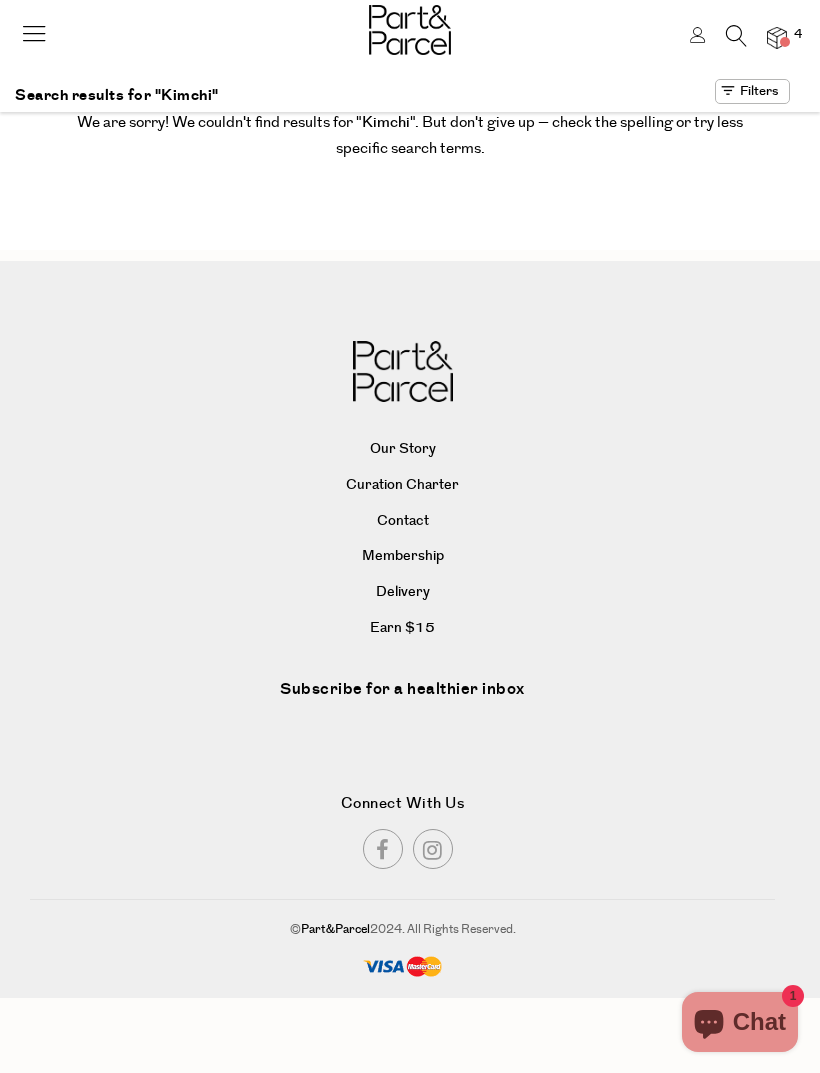scroll, scrollTop: 0, scrollLeft: 0, axis: both 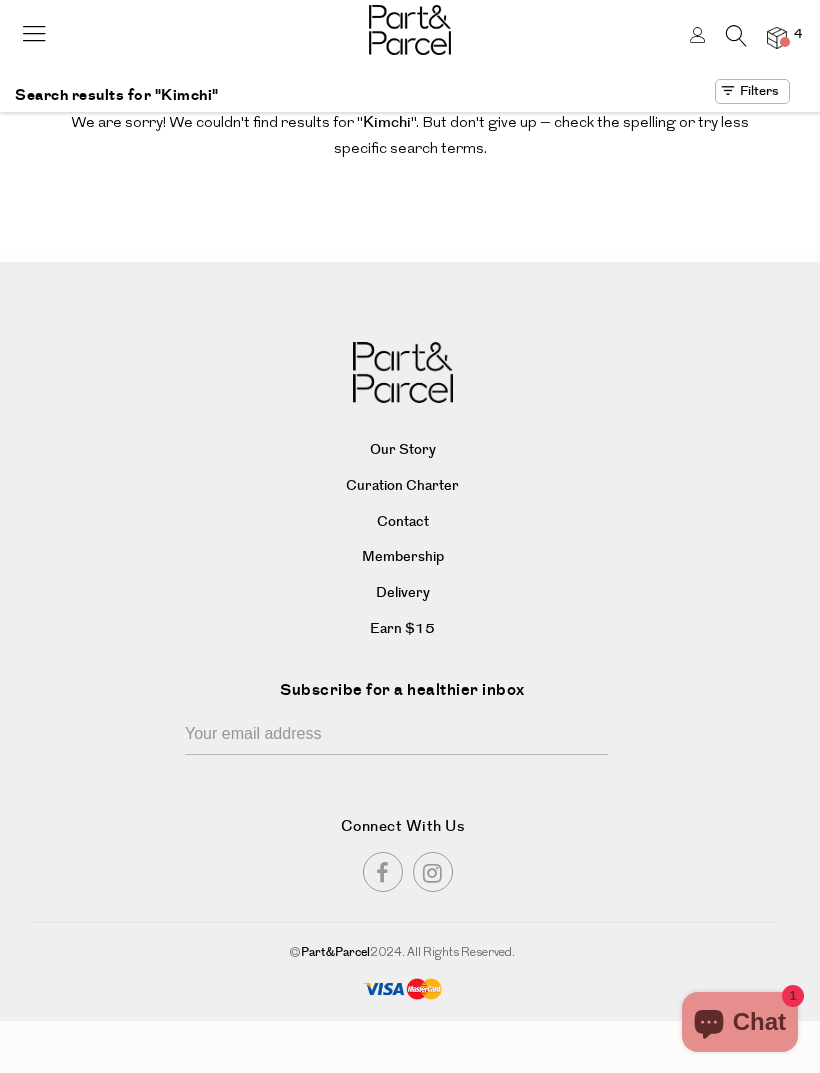 click at bounding box center [736, 36] 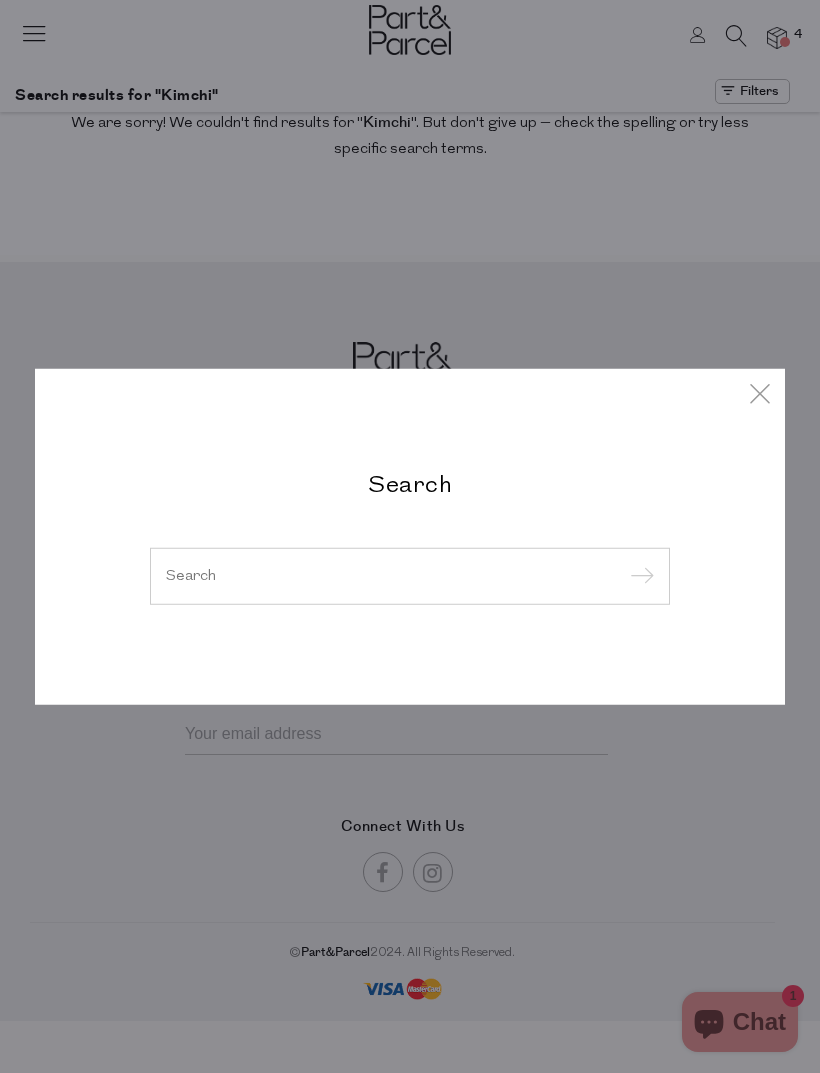 click at bounding box center (410, 575) 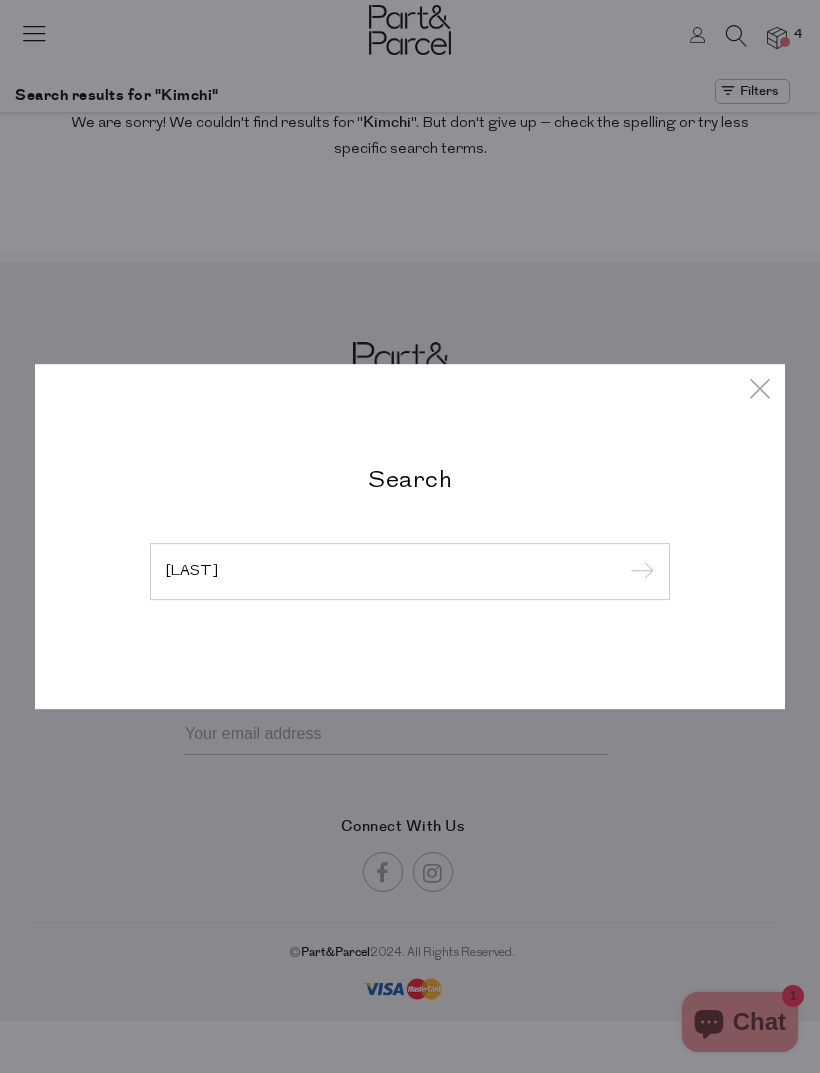 type on "Kim" 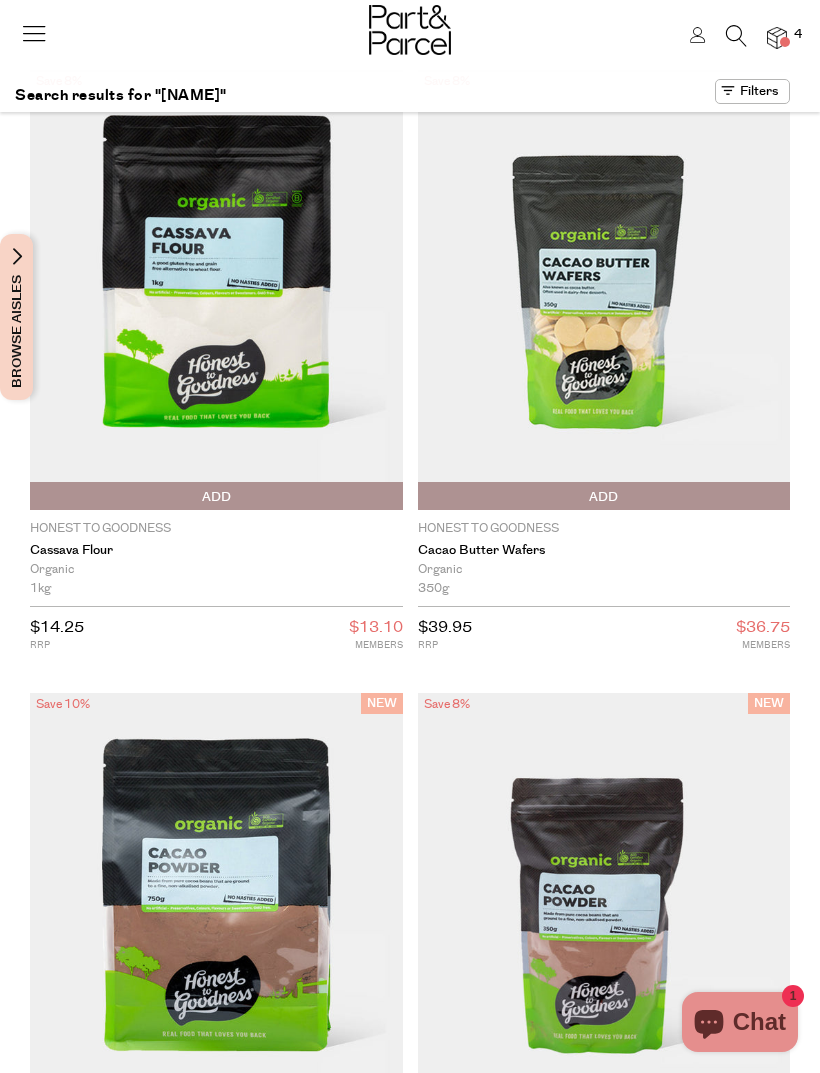 scroll, scrollTop: 0, scrollLeft: 0, axis: both 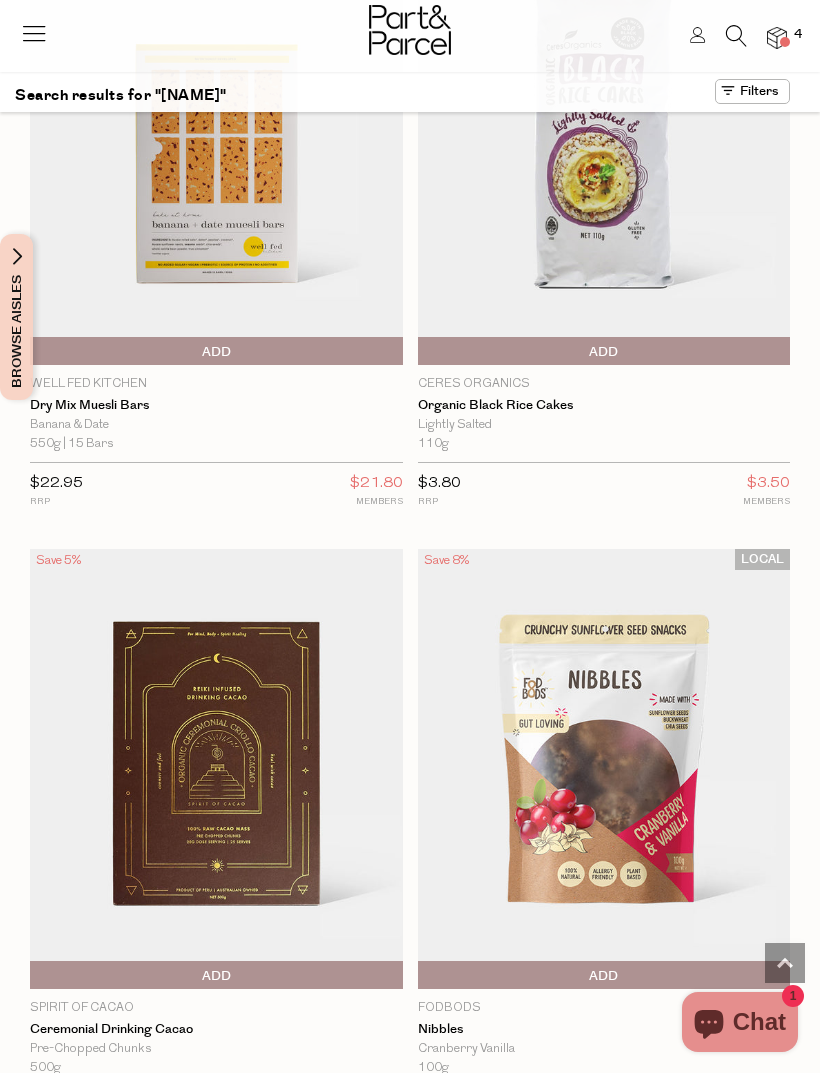 click at bounding box center (736, 36) 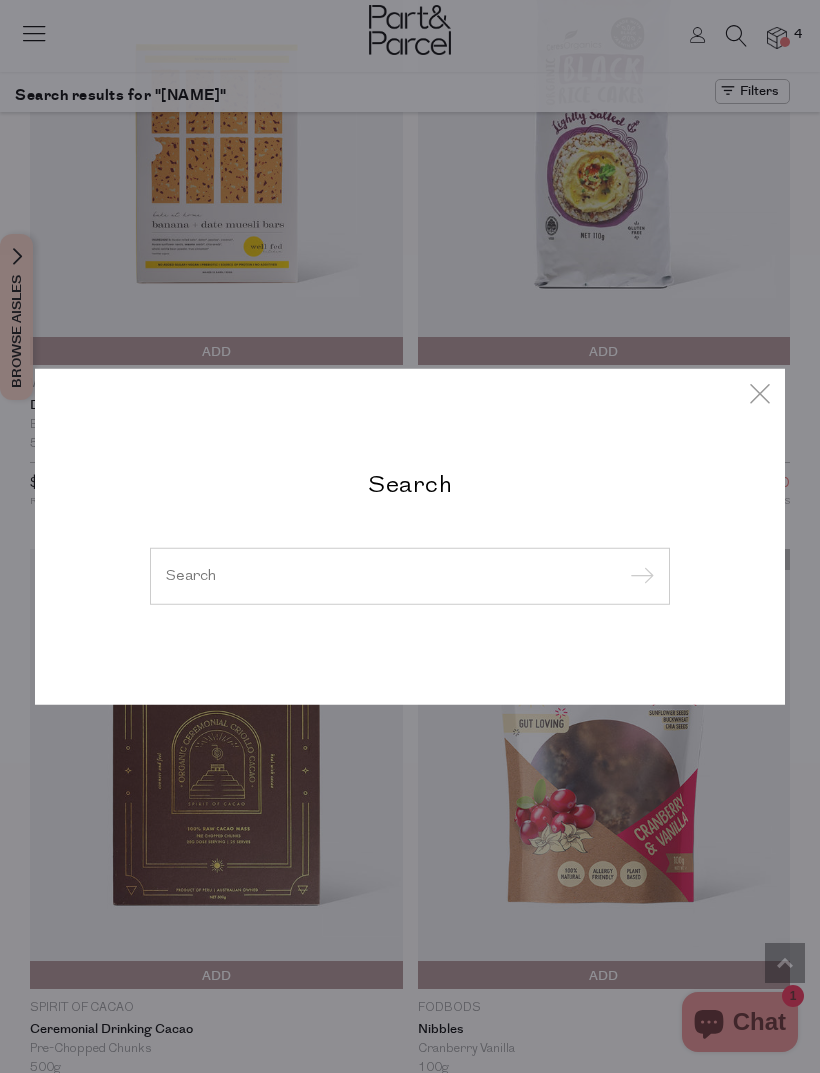 click at bounding box center (410, 575) 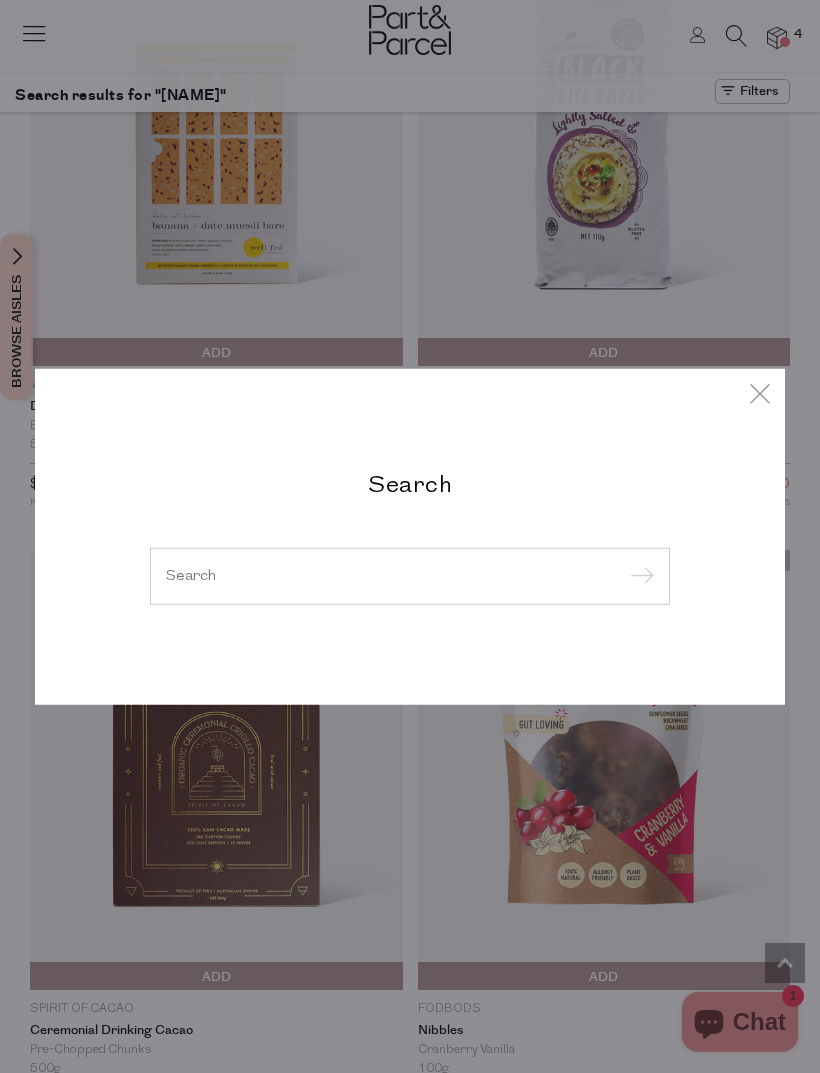 type on "V" 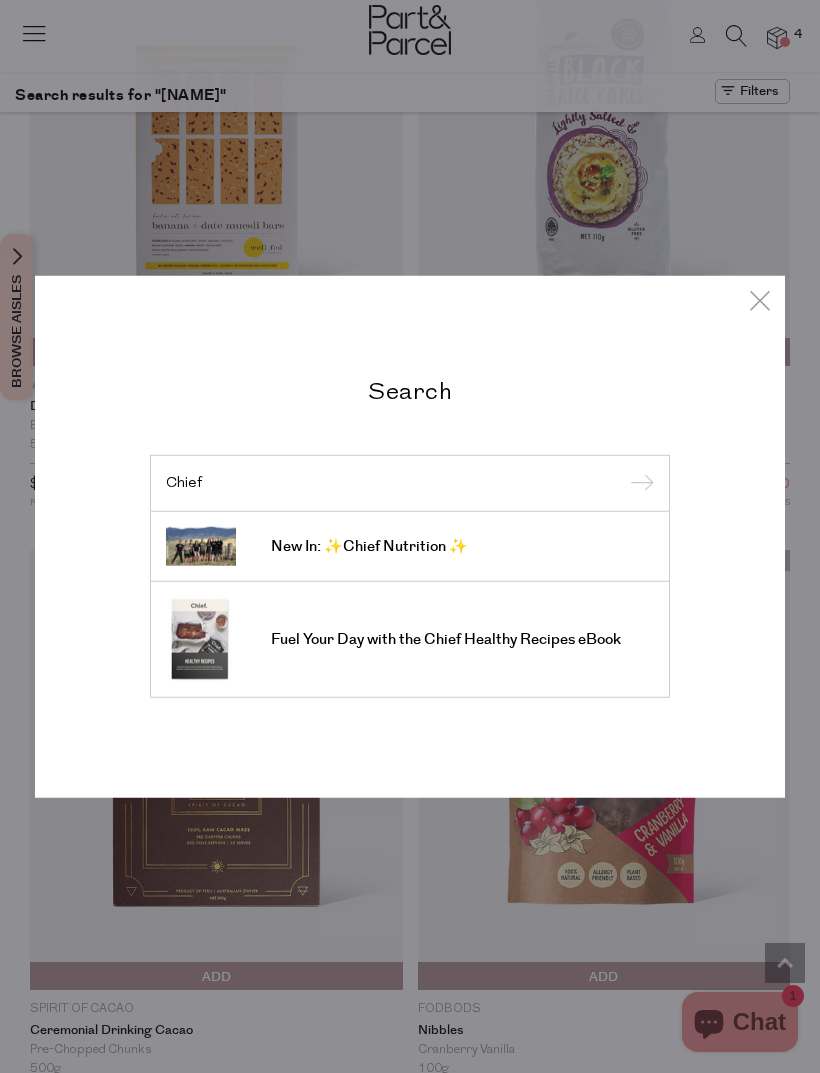 type on "Chief" 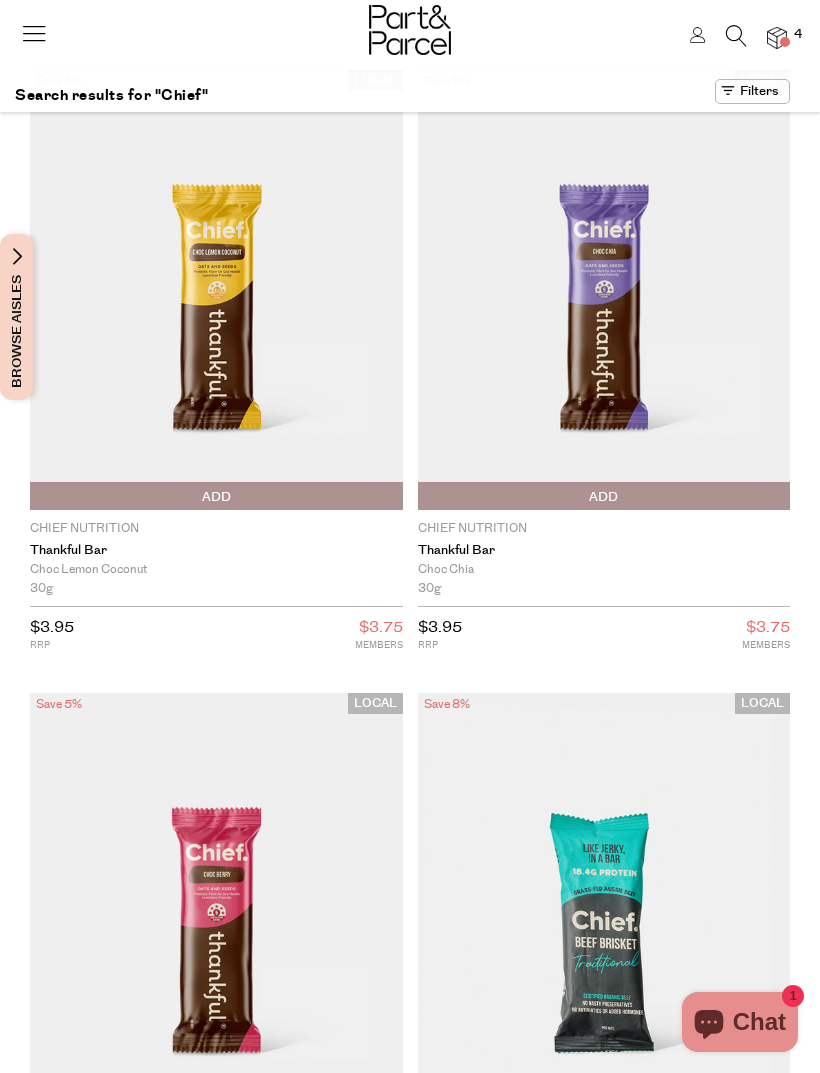 scroll, scrollTop: 0, scrollLeft: 0, axis: both 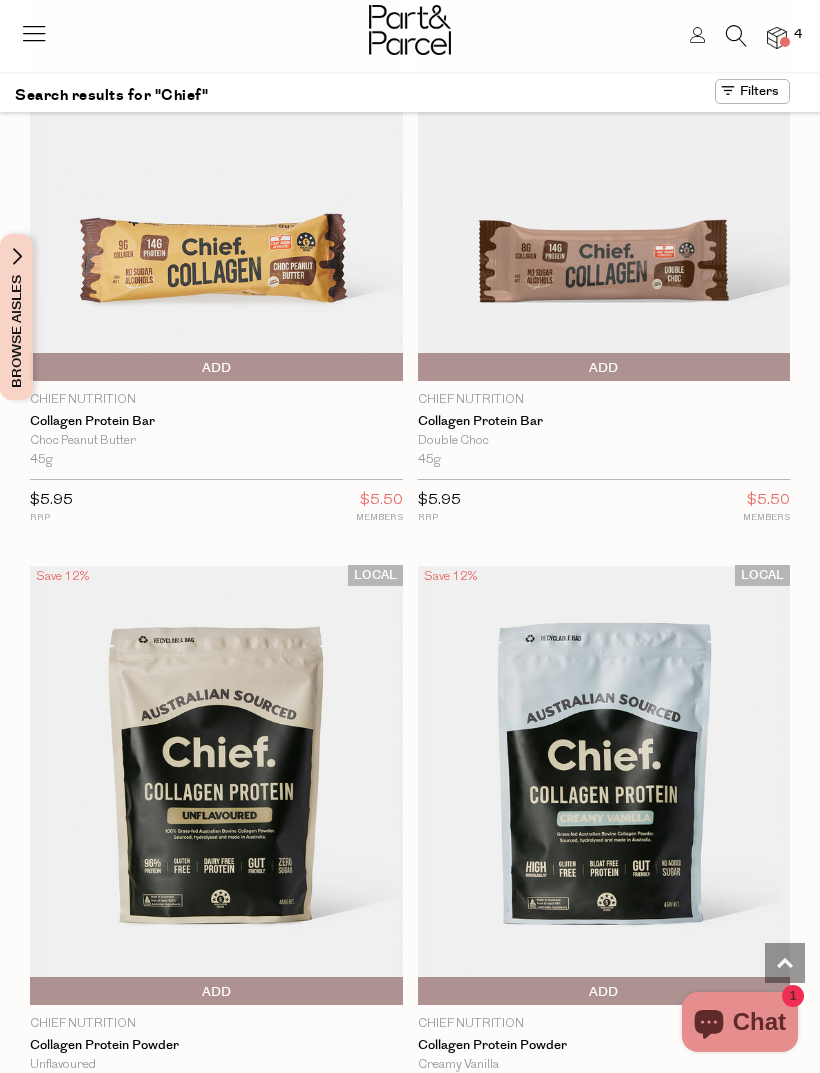 click on "Add To Parcel" at bounding box center [604, 368] 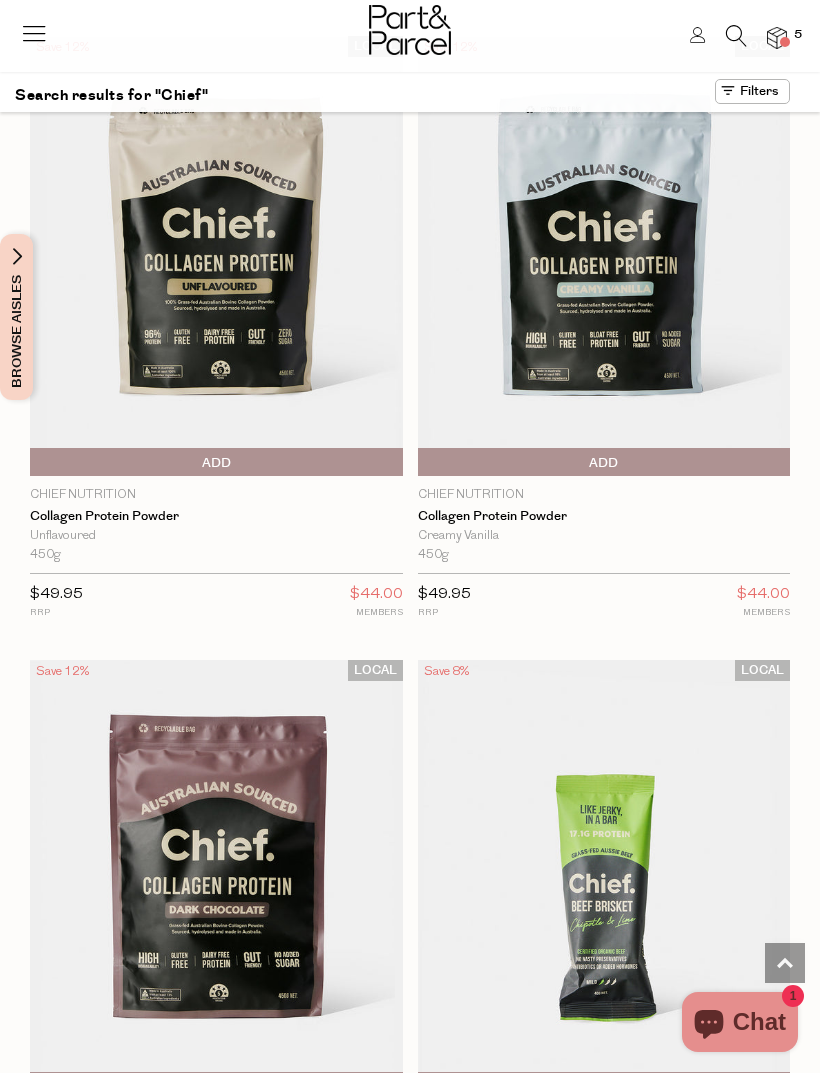 scroll, scrollTop: 1904, scrollLeft: 0, axis: vertical 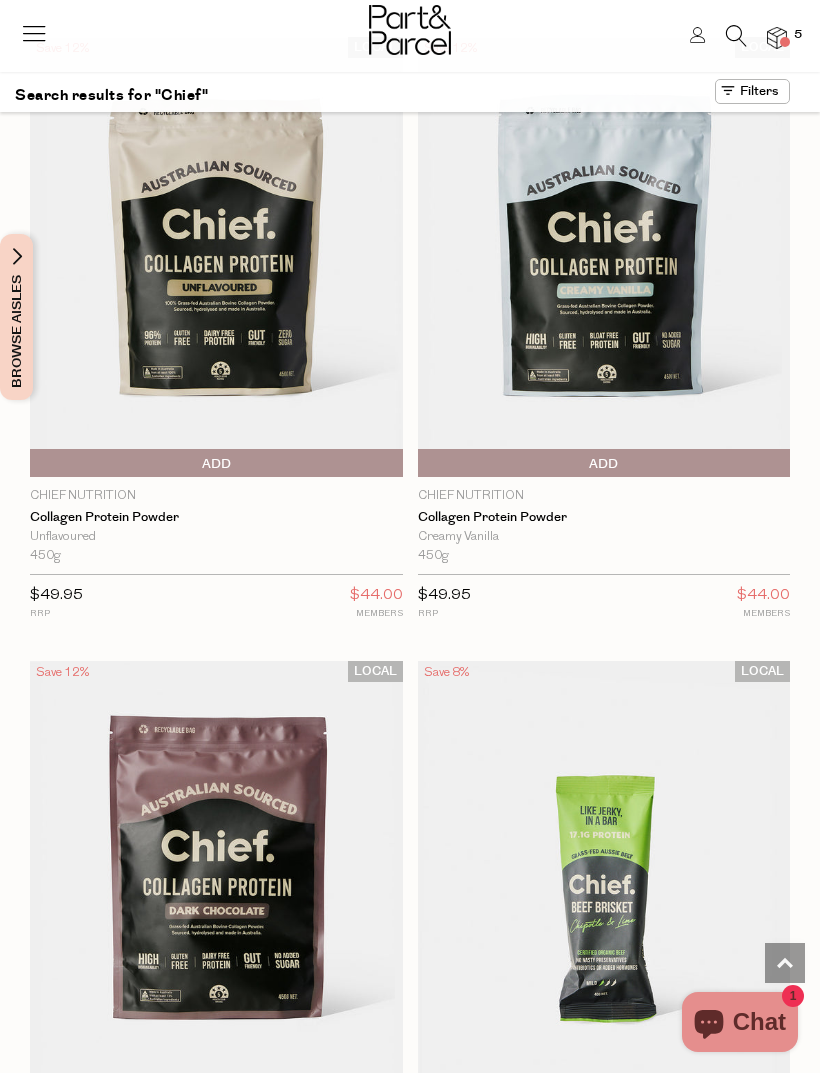 click at bounding box center (216, 880) 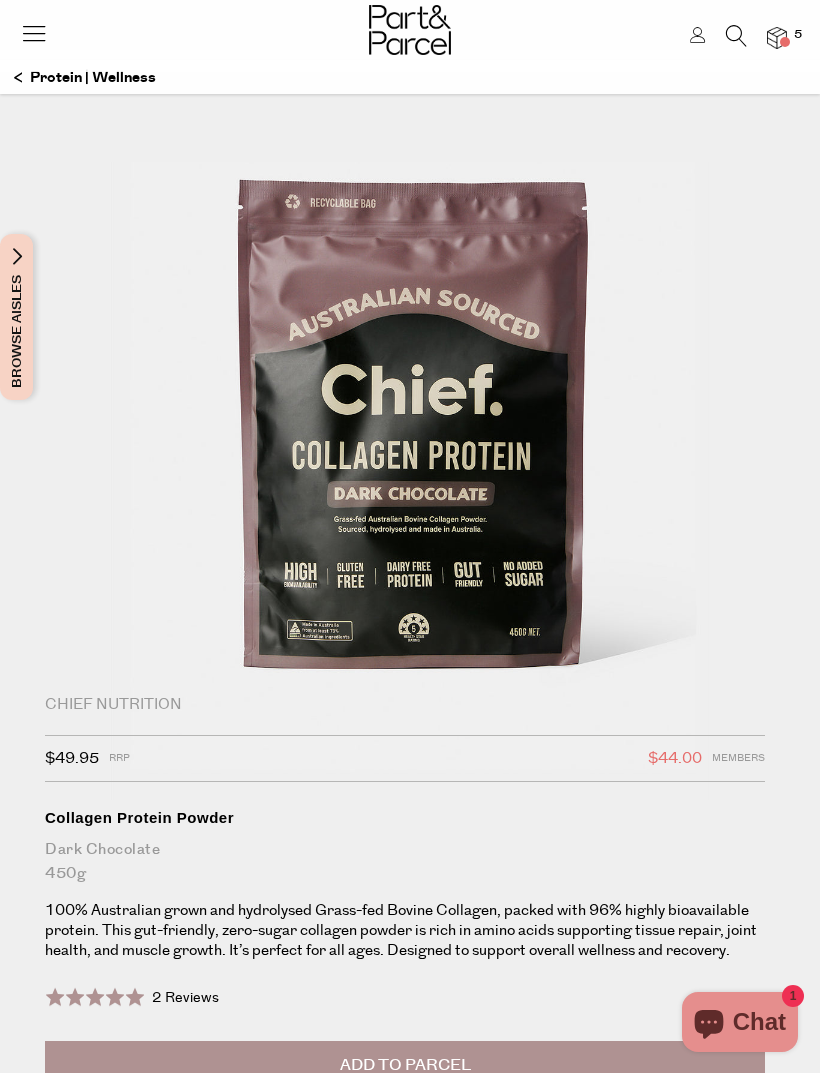 scroll, scrollTop: 0, scrollLeft: 0, axis: both 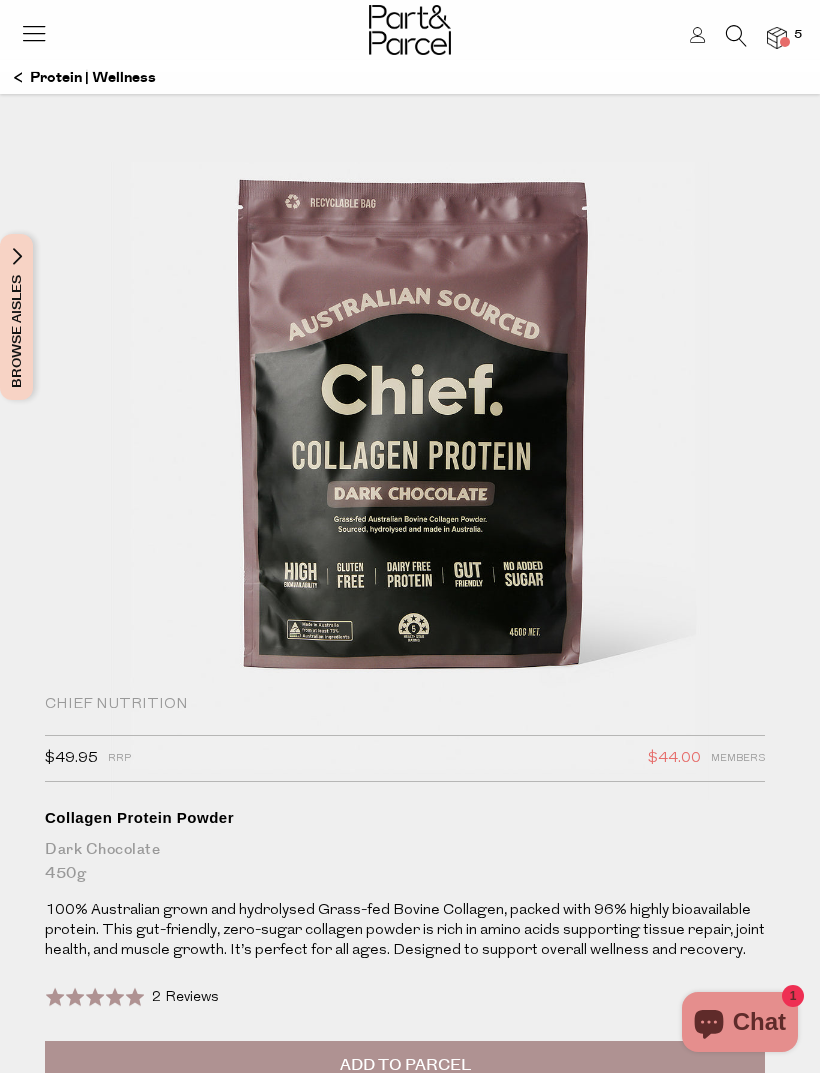 click on "Protein | Wellness" at bounding box center (85, 78) 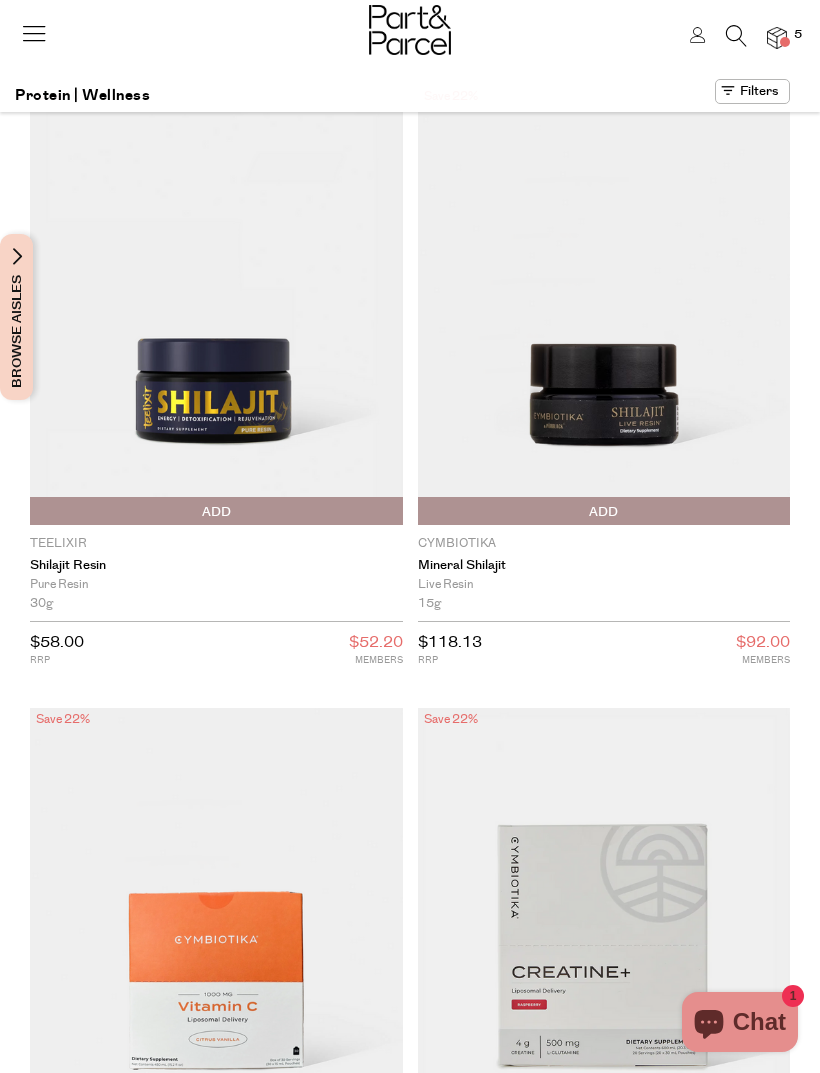 scroll, scrollTop: 0, scrollLeft: 0, axis: both 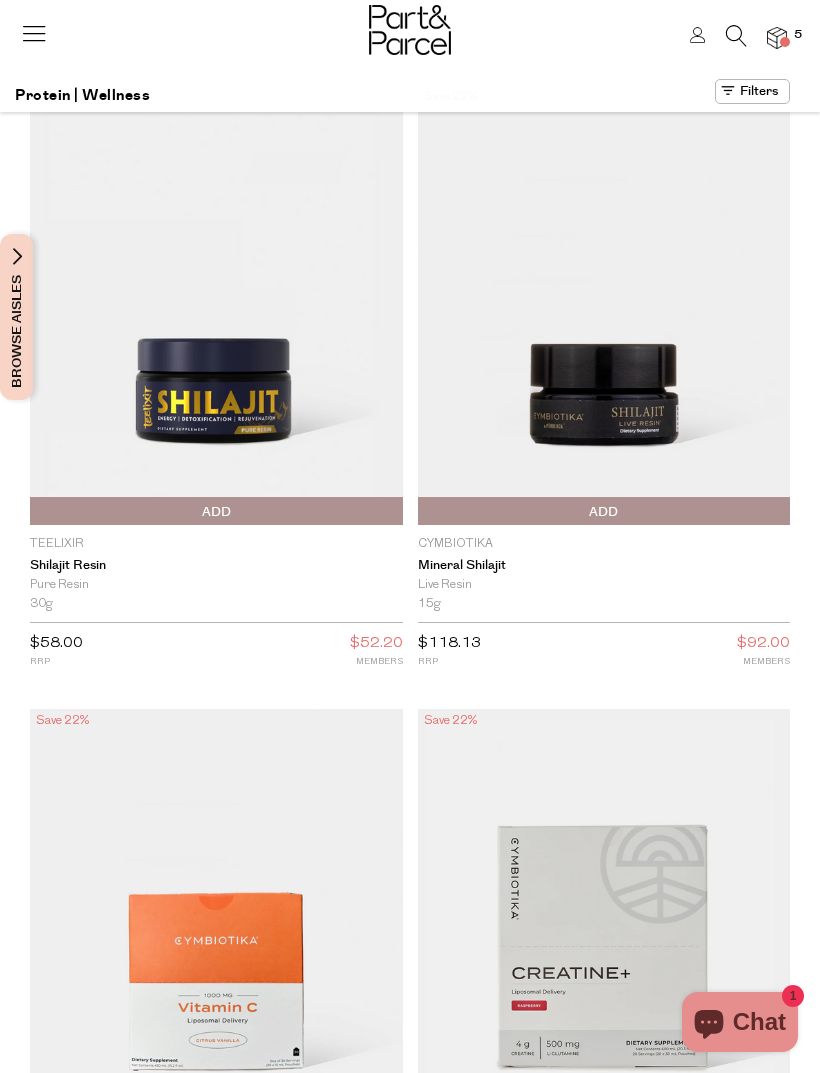 click at bounding box center (34, 33) 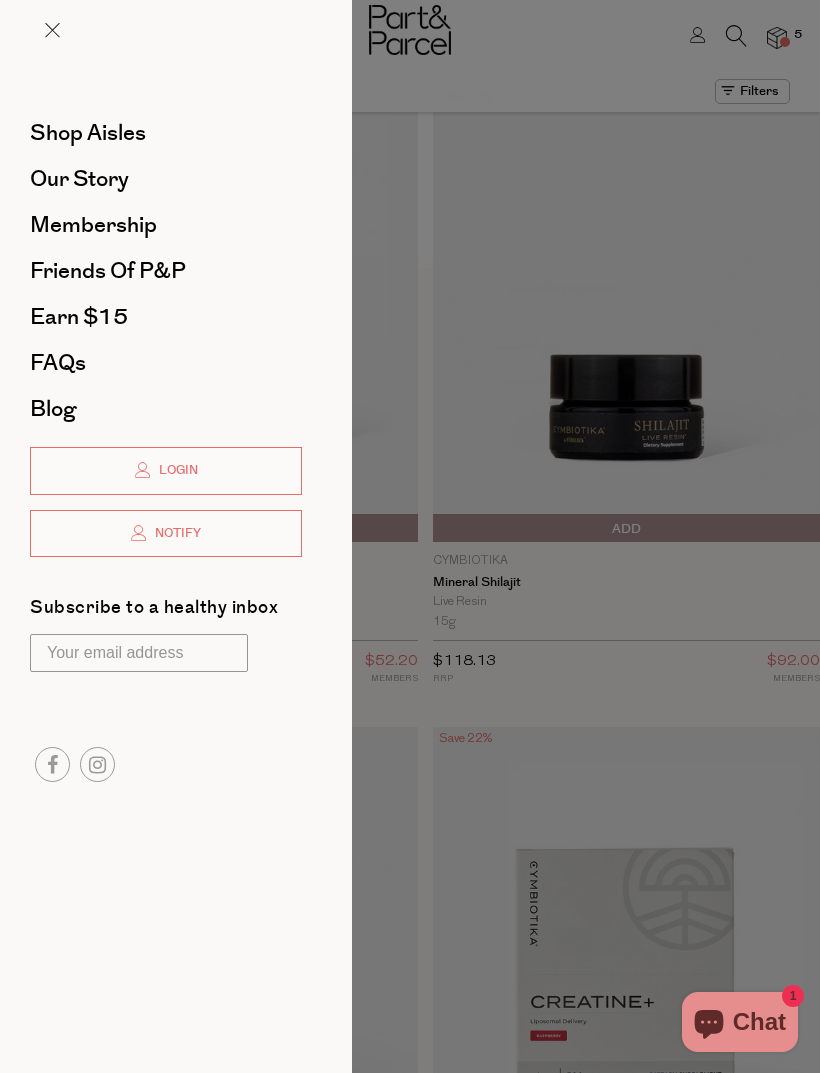 click on "Shop Aisles" at bounding box center [88, 133] 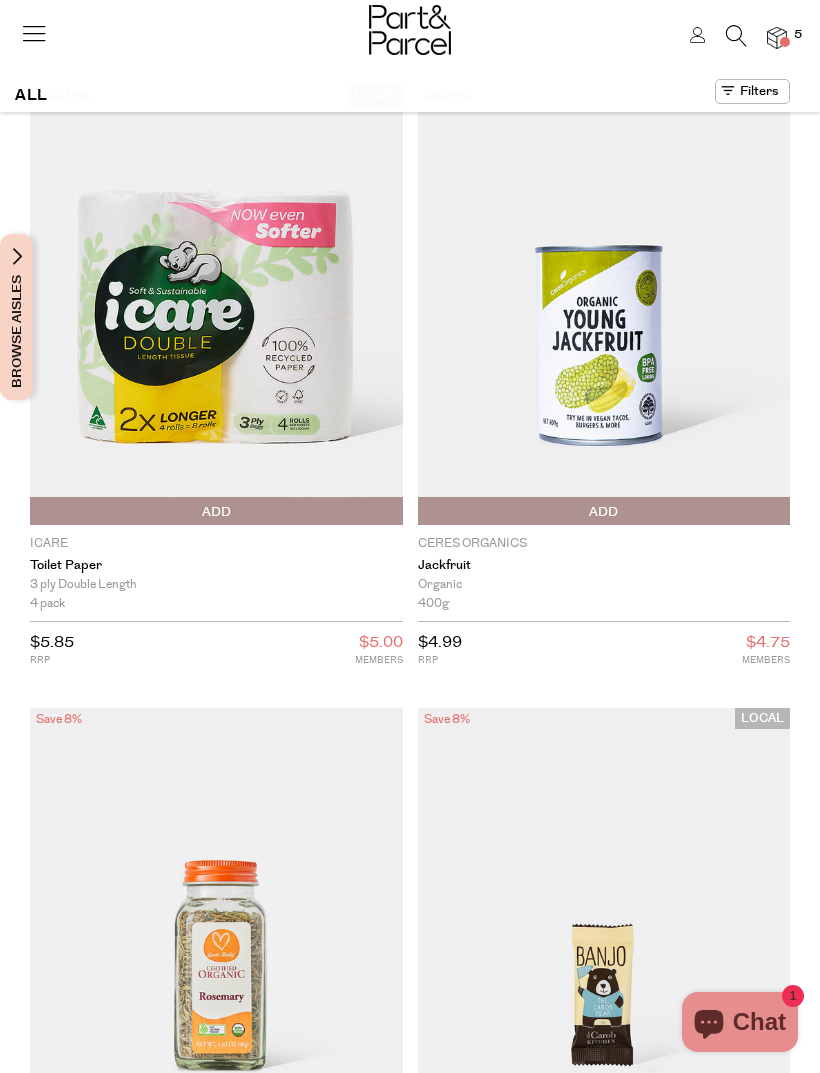 scroll, scrollTop: 0, scrollLeft: 0, axis: both 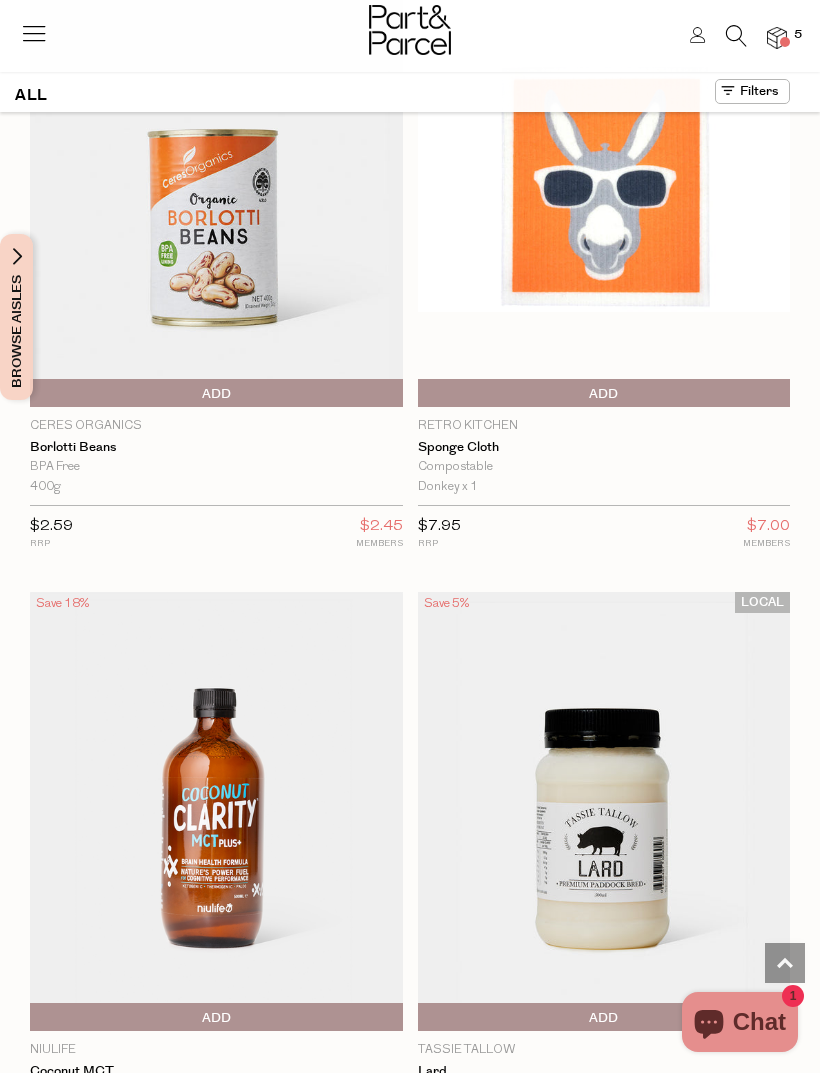 click at bounding box center (34, 33) 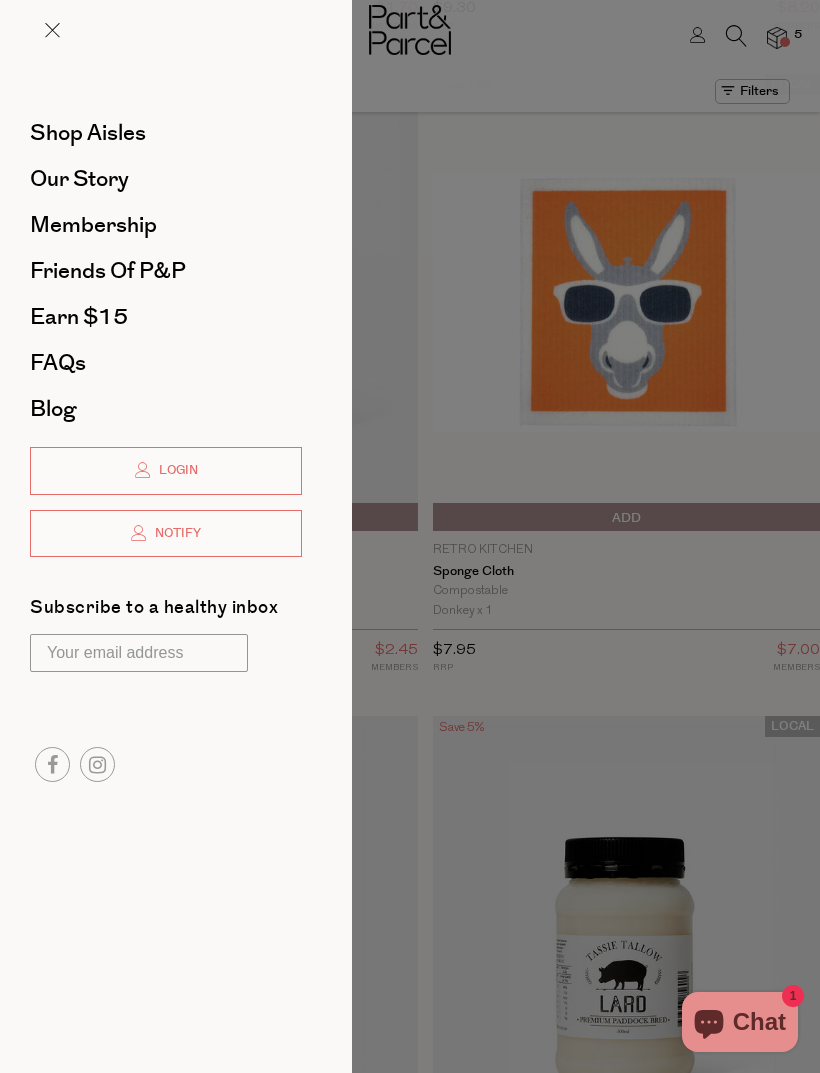 scroll, scrollTop: 0, scrollLeft: 0, axis: both 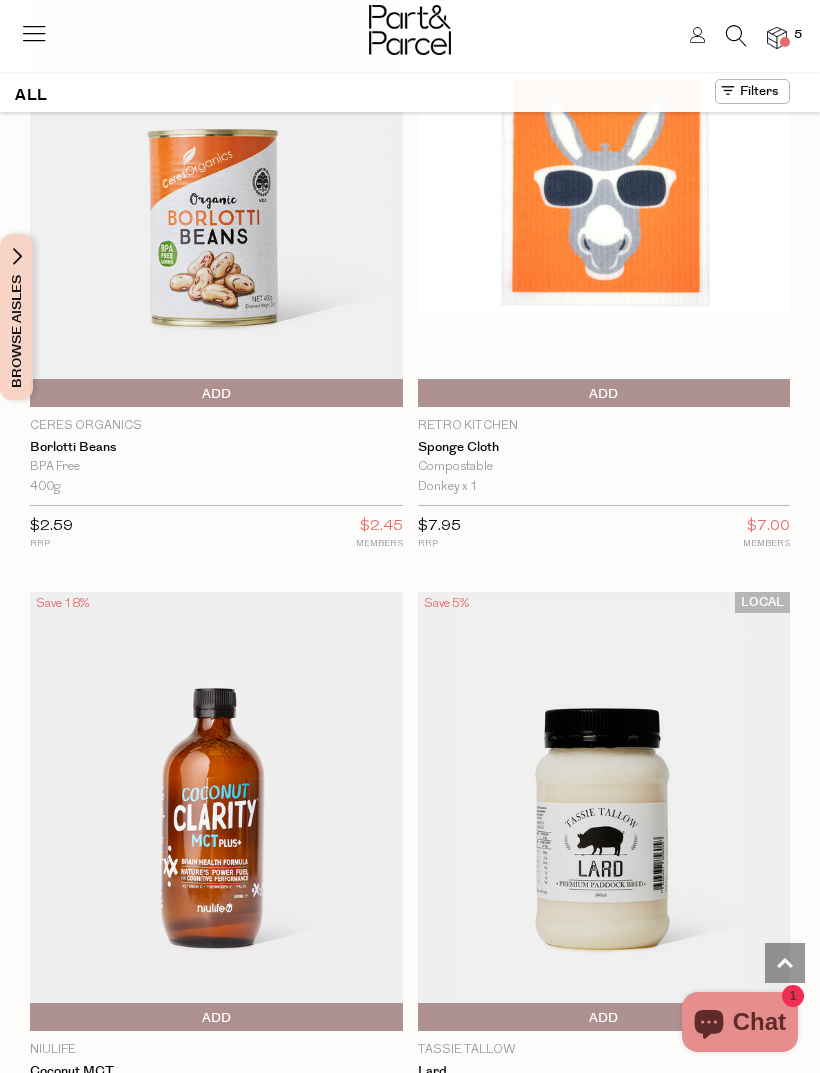 click at bounding box center [736, 36] 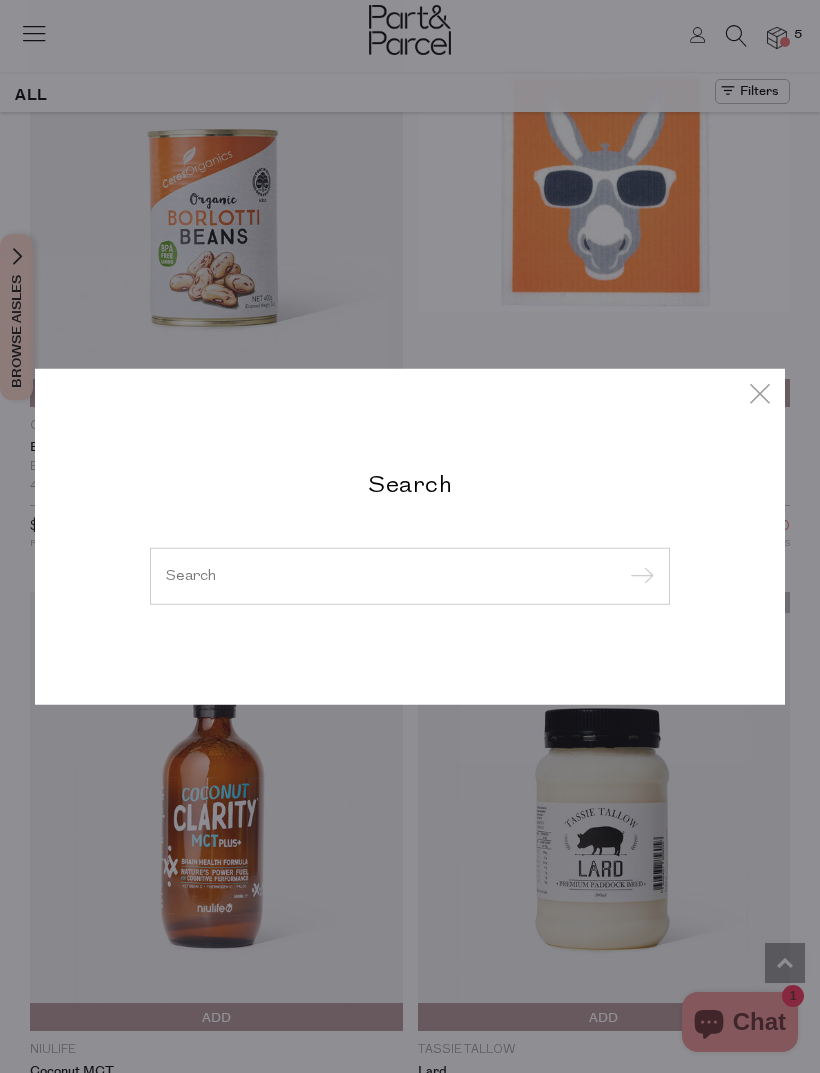 click at bounding box center [410, 575] 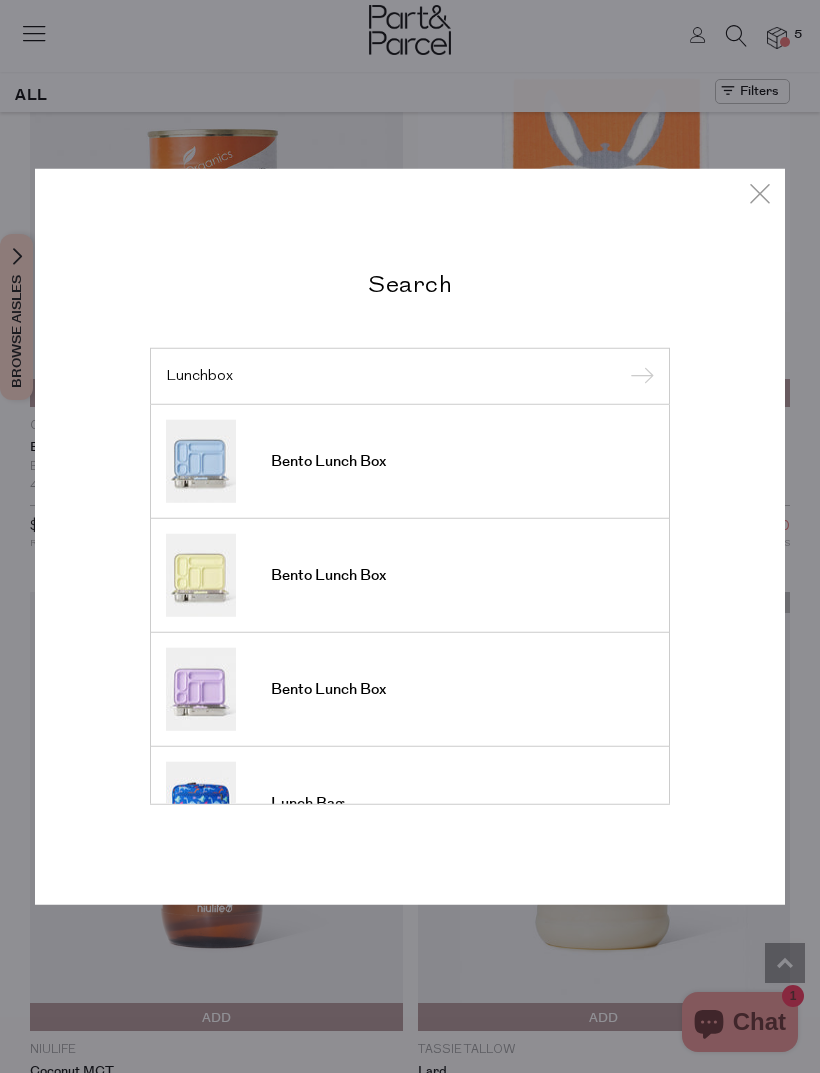 type on "Lunchbox" 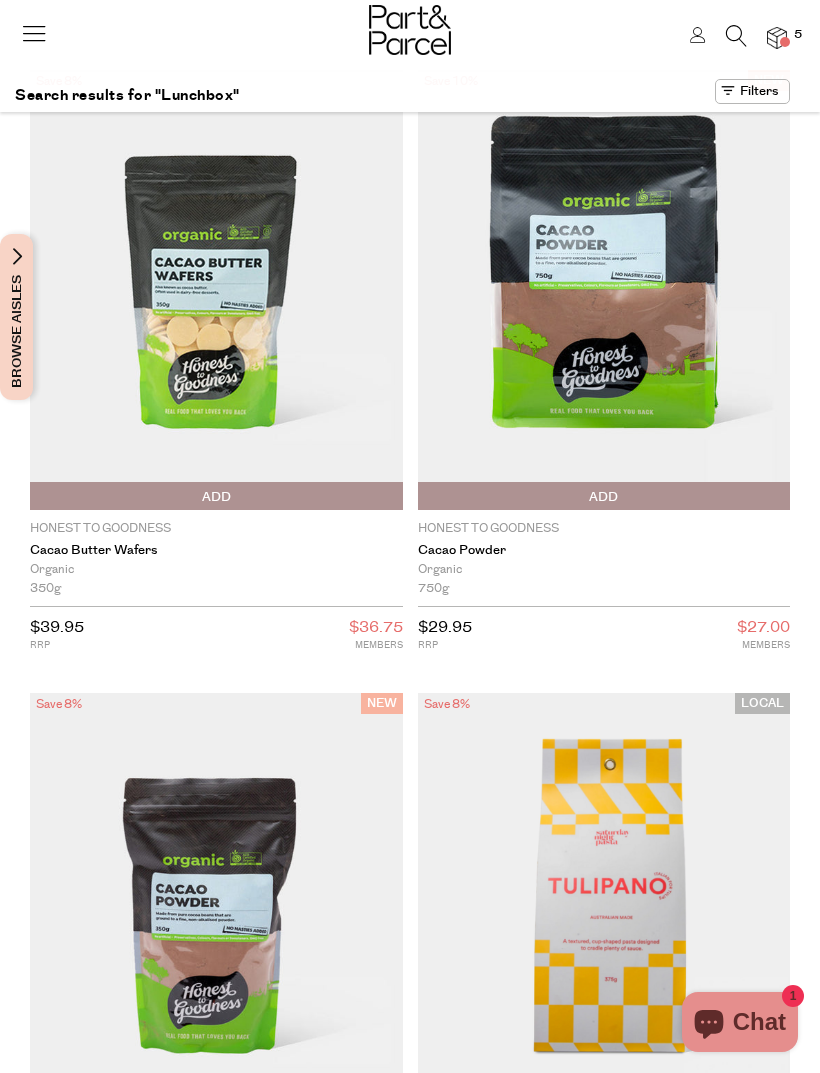 scroll, scrollTop: 0, scrollLeft: 0, axis: both 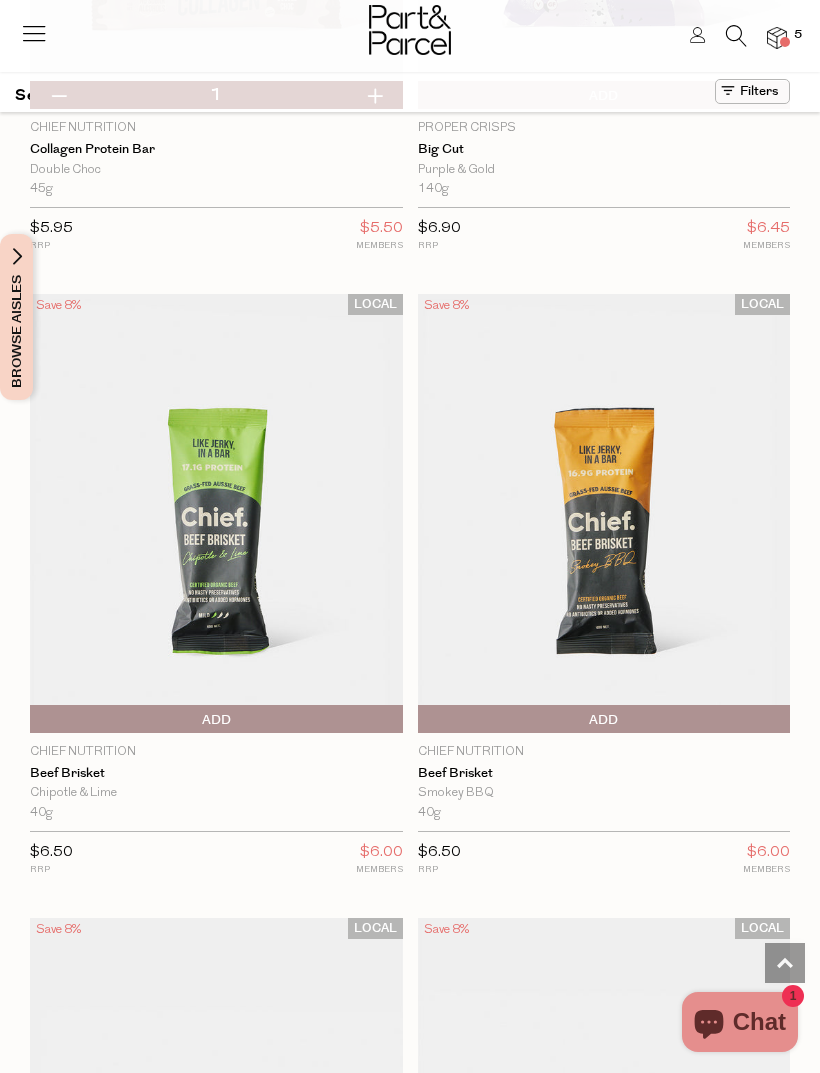 click on "Add To Parcel" at bounding box center [604, 720] 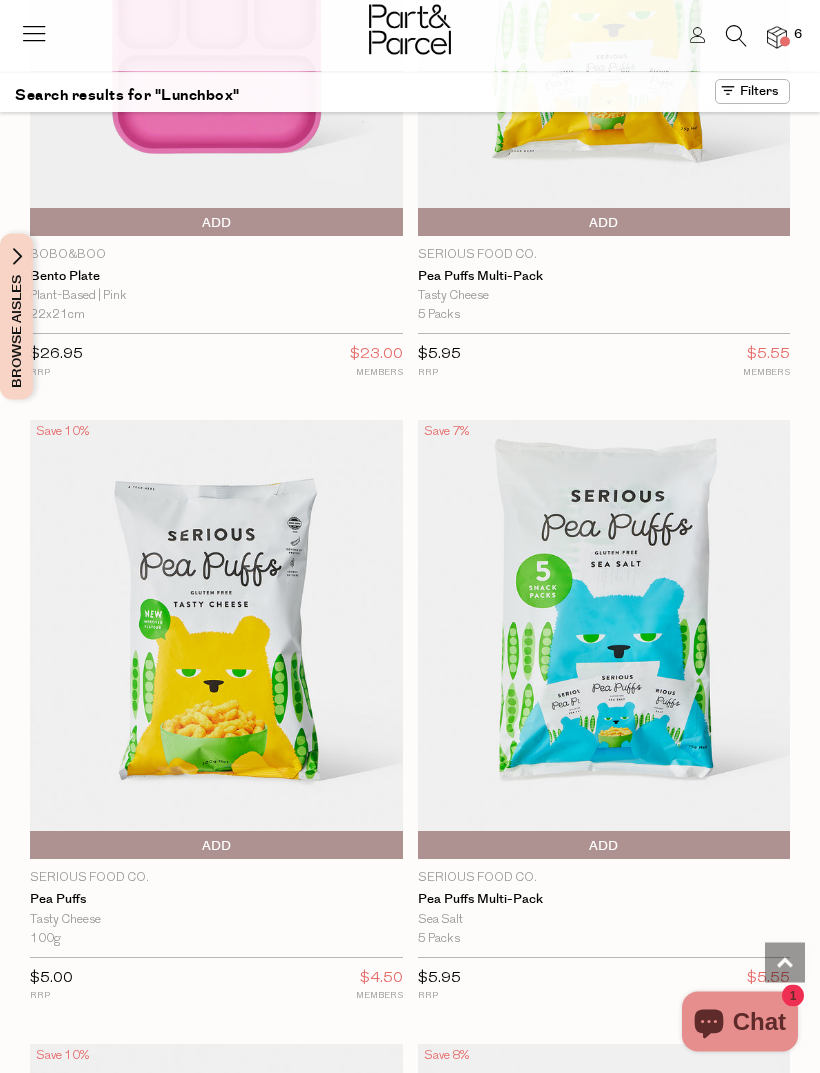 scroll, scrollTop: 13998, scrollLeft: 0, axis: vertical 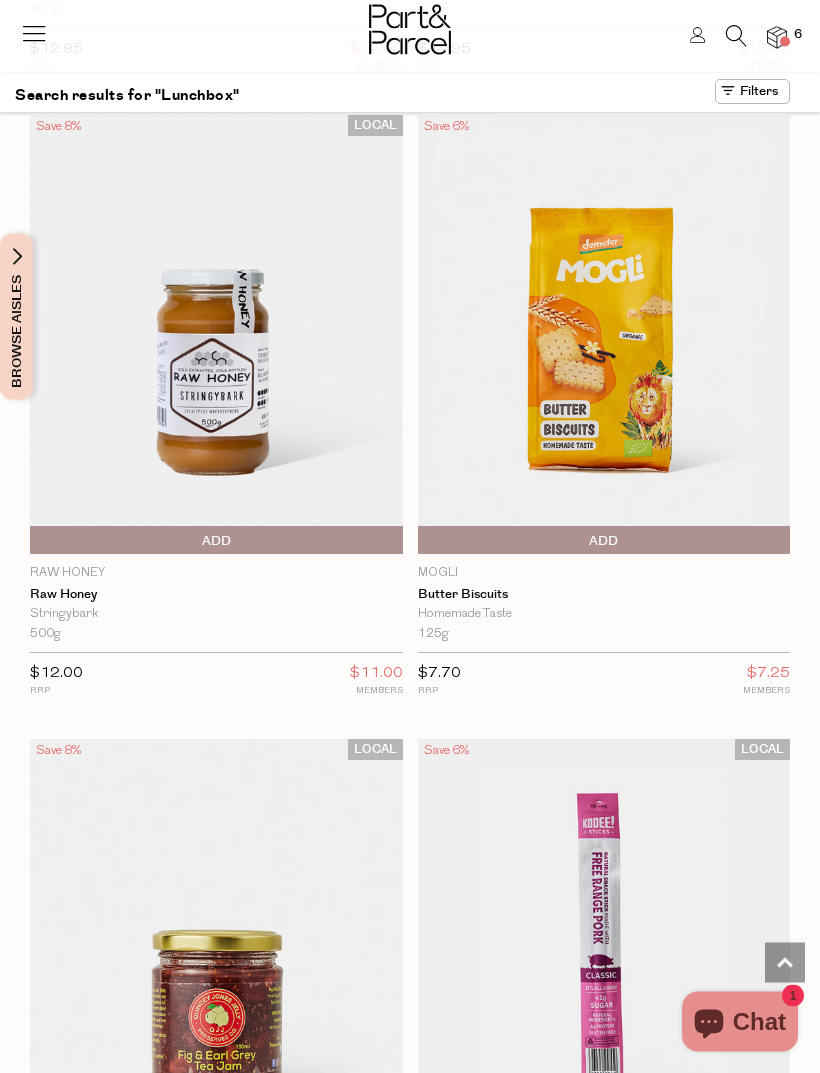 click on "Add To Parcel" at bounding box center (216, 542) 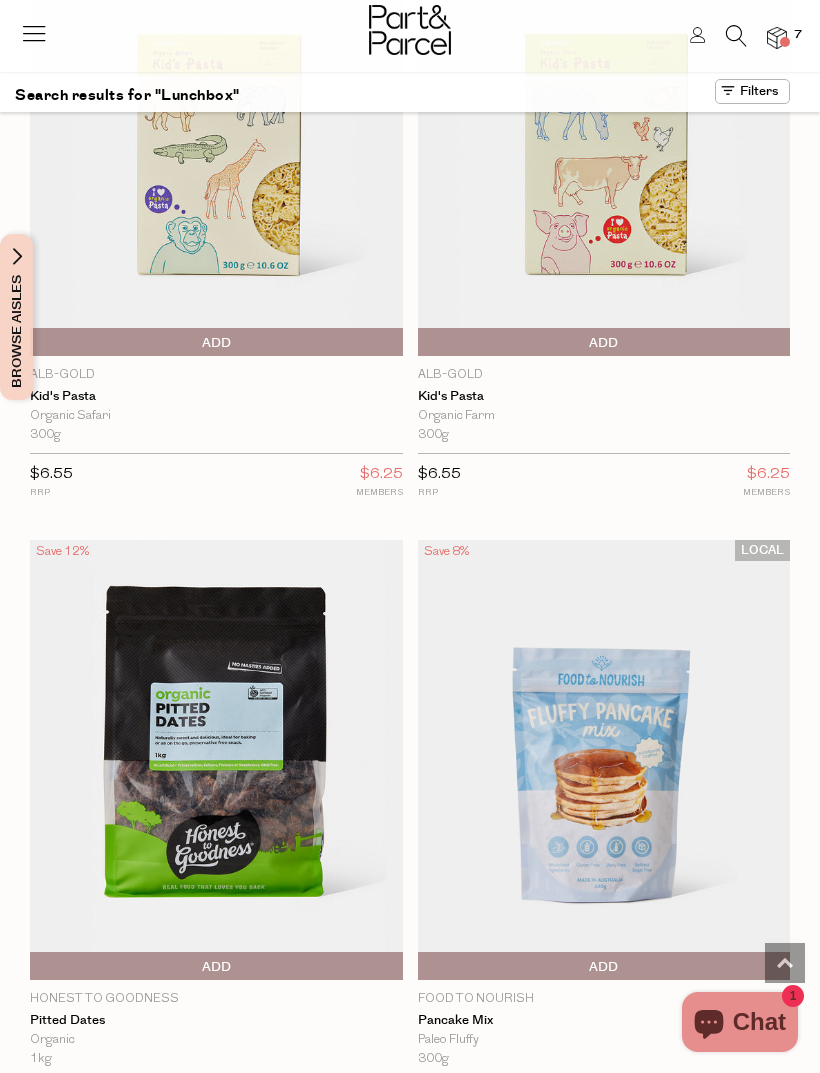scroll, scrollTop: 40079, scrollLeft: 0, axis: vertical 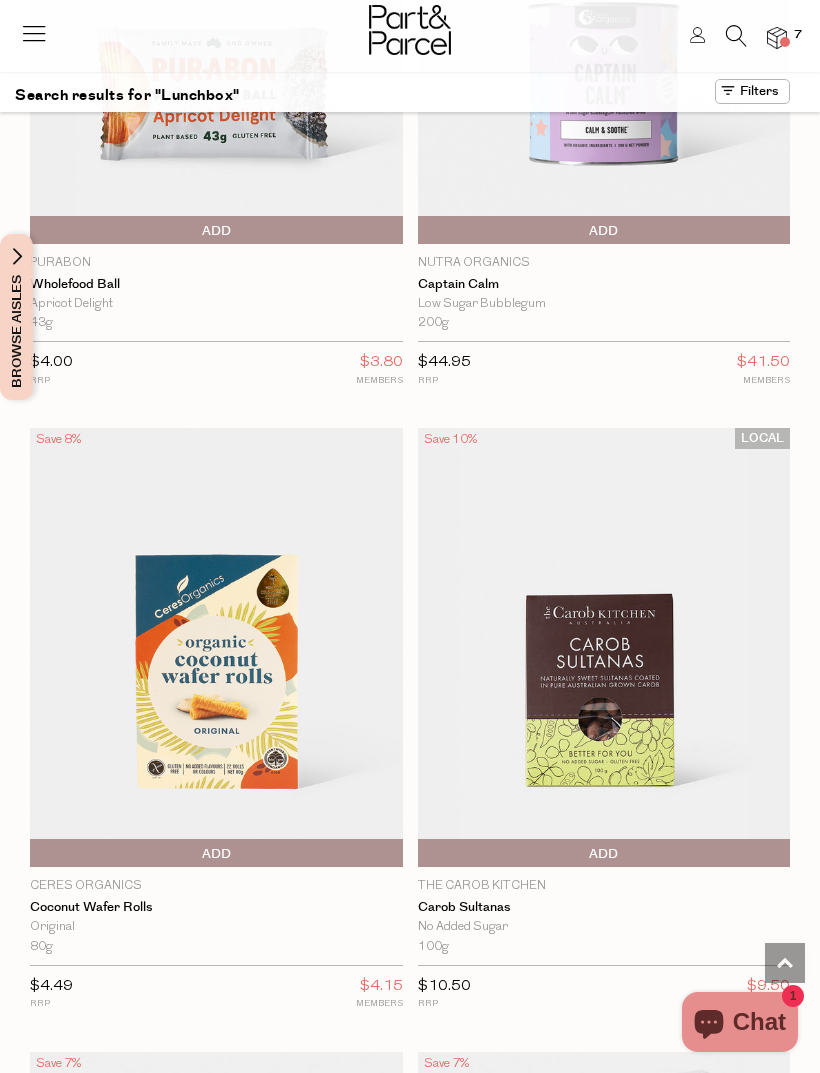 click at bounding box center (736, 36) 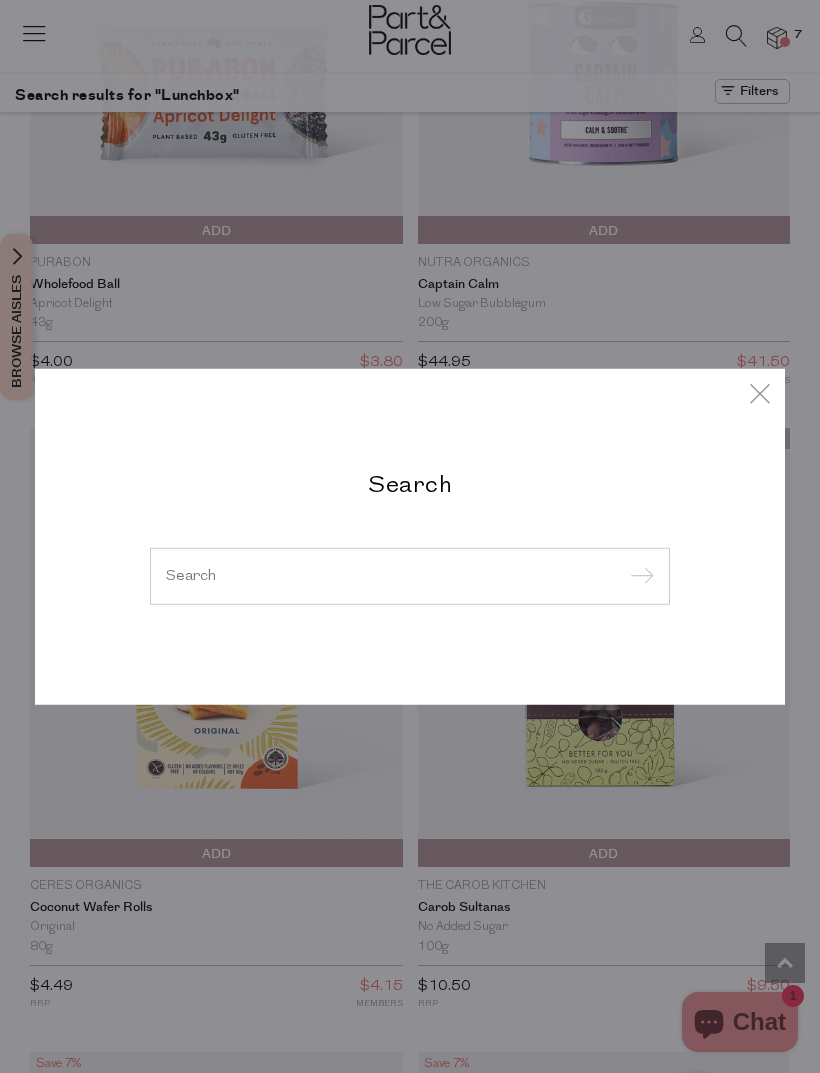 click at bounding box center [410, 575] 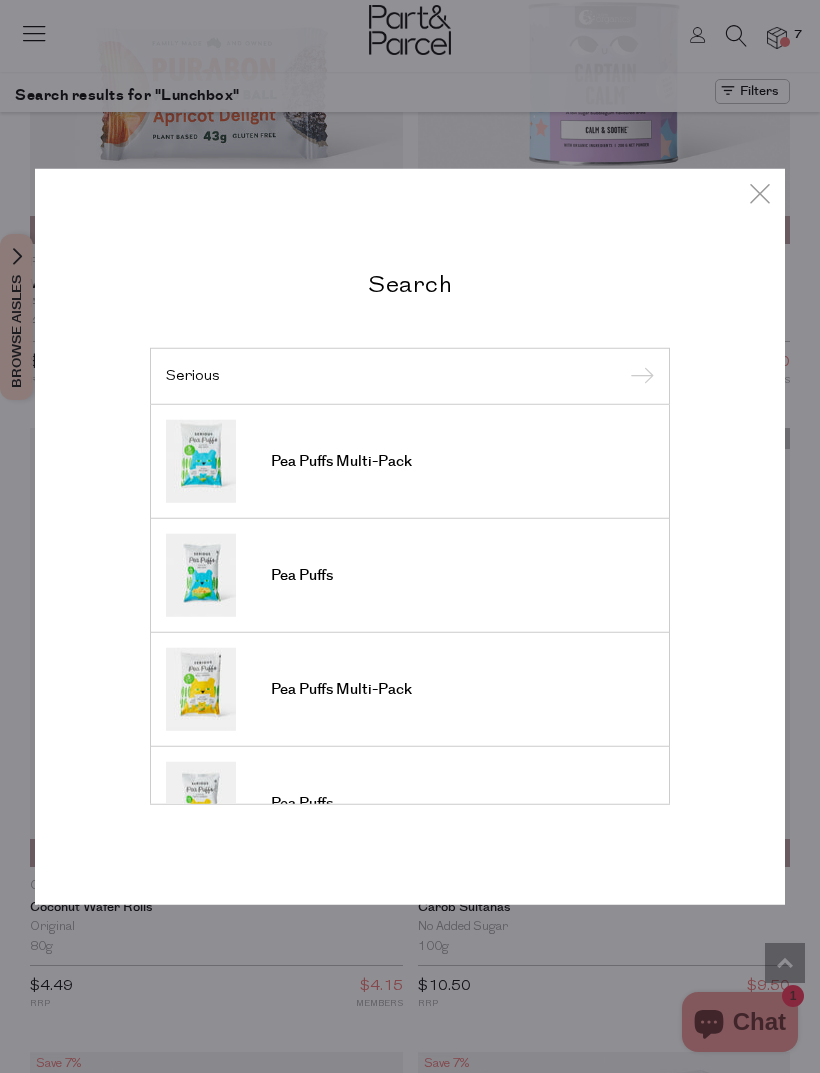 type on "Serious" 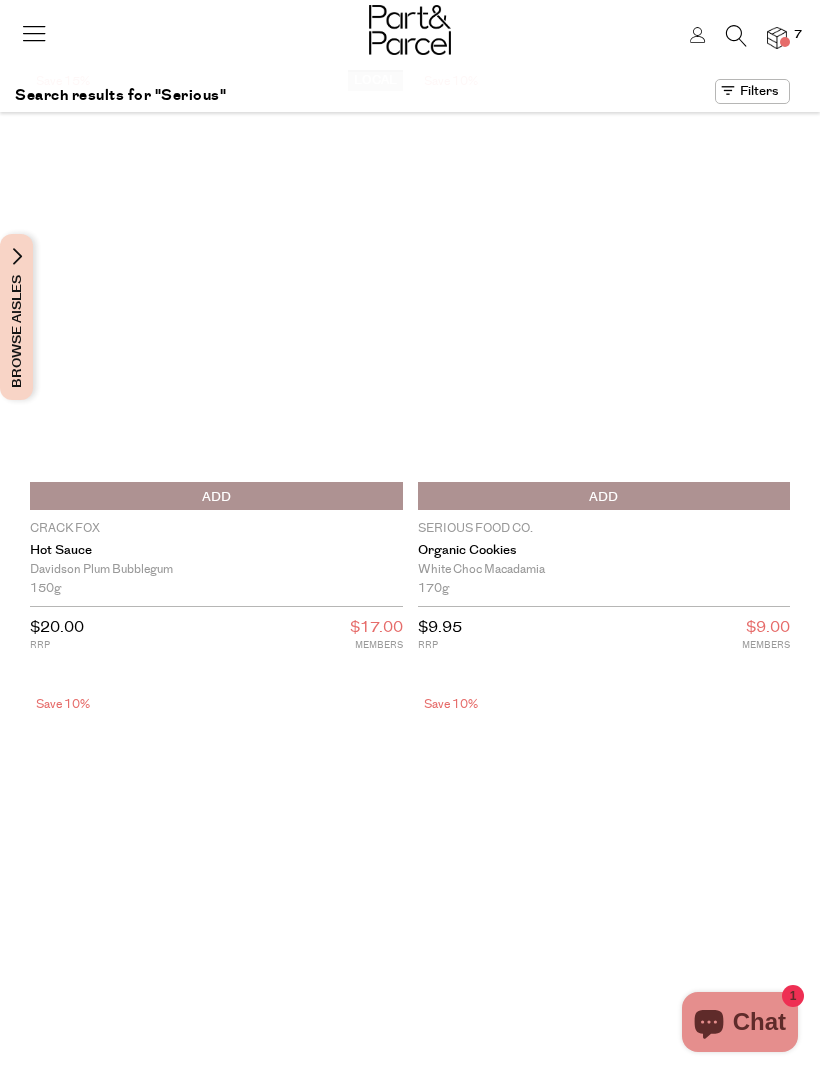 scroll, scrollTop: 0, scrollLeft: 0, axis: both 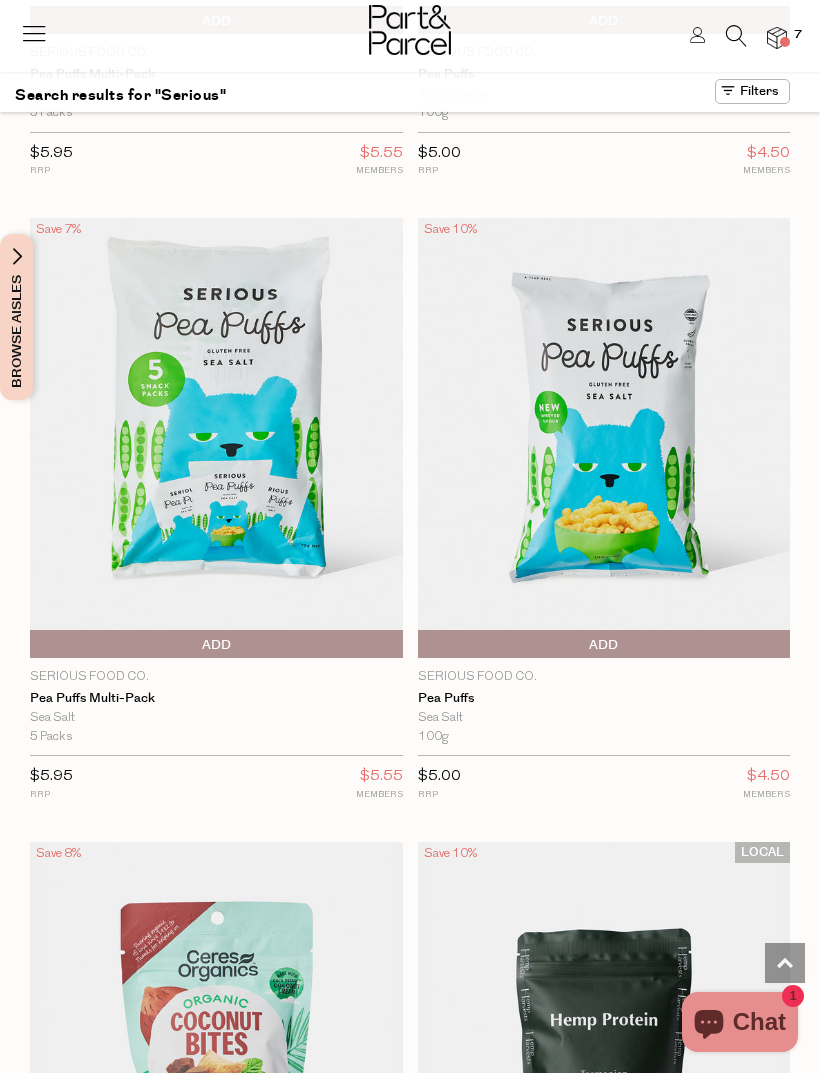 click at bounding box center [777, 38] 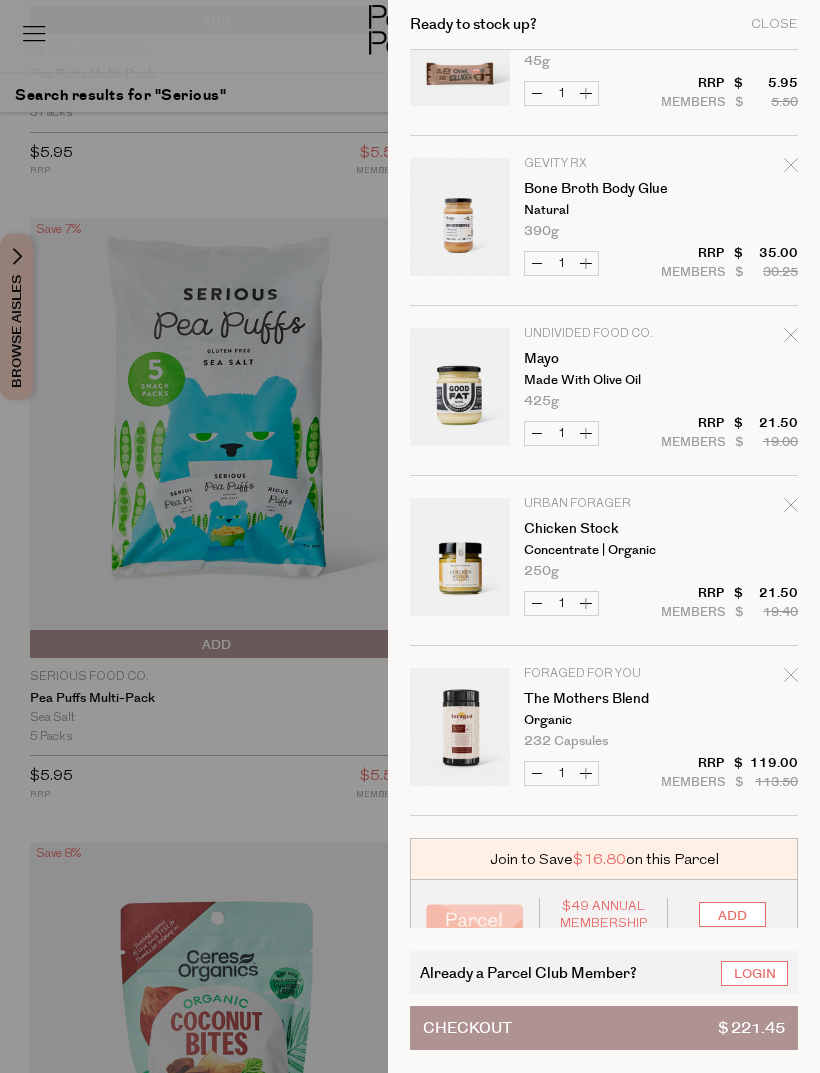 scroll, scrollTop: 422, scrollLeft: 0, axis: vertical 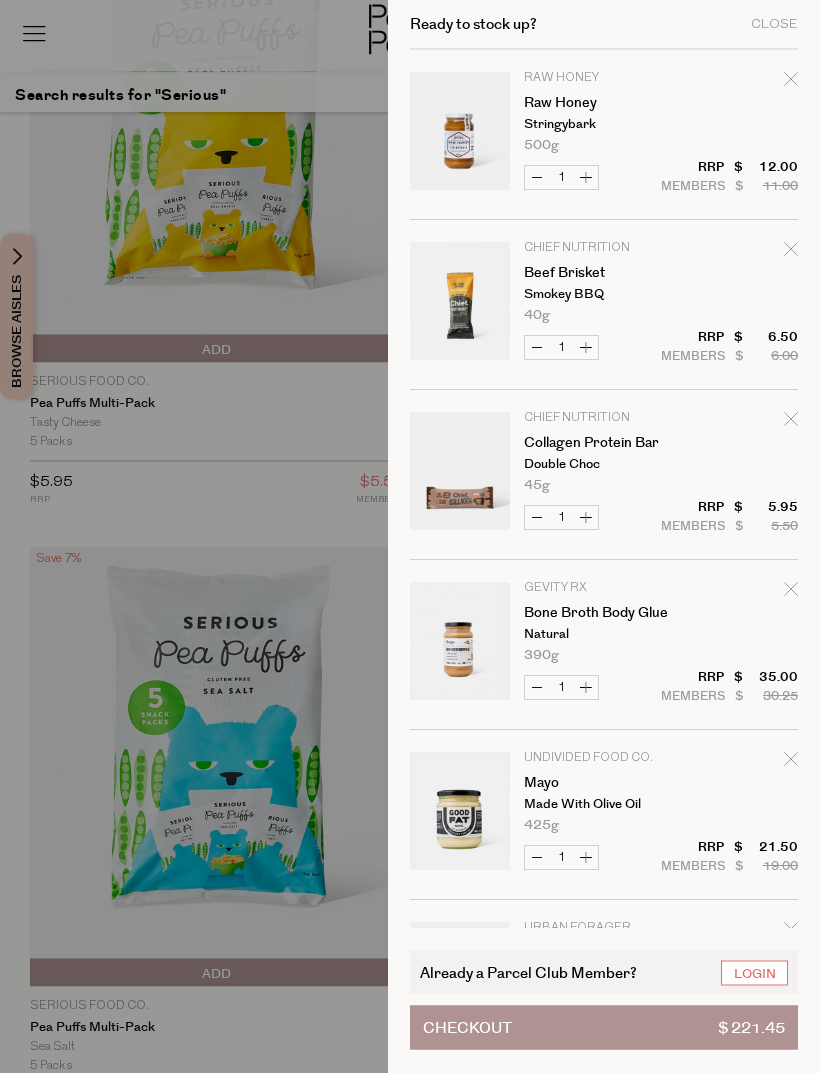 click at bounding box center [410, 536] 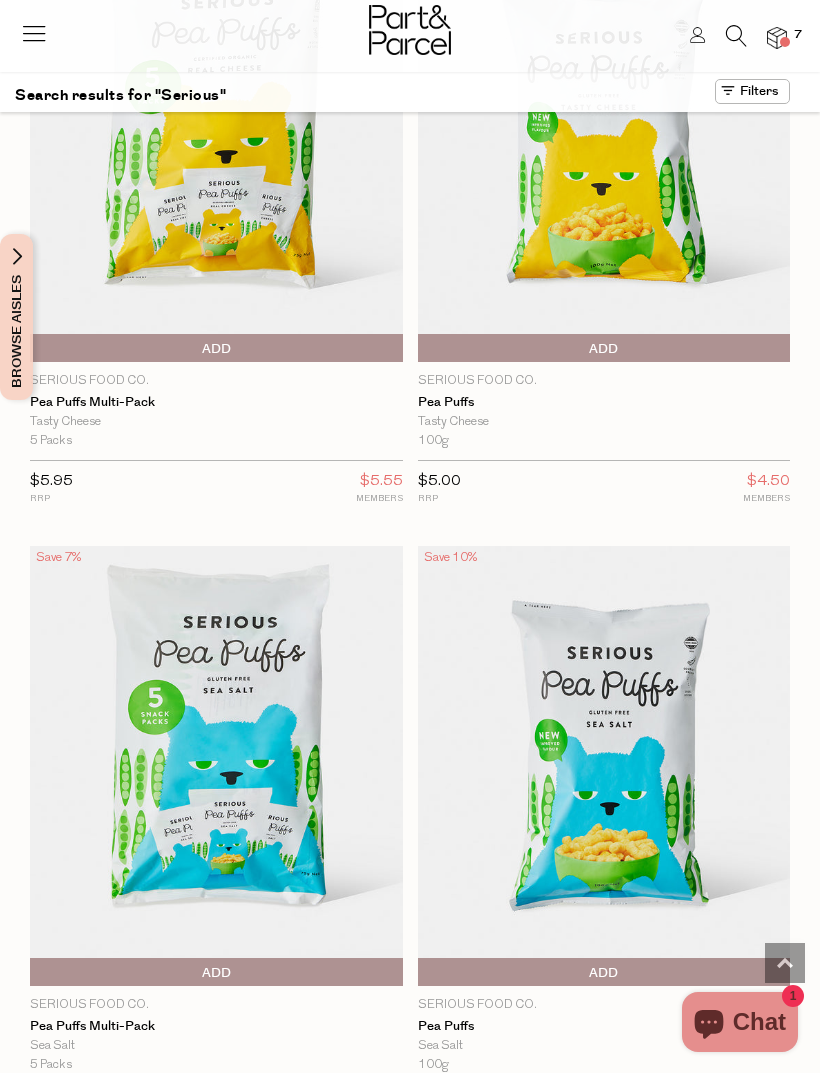 click at bounding box center (736, 36) 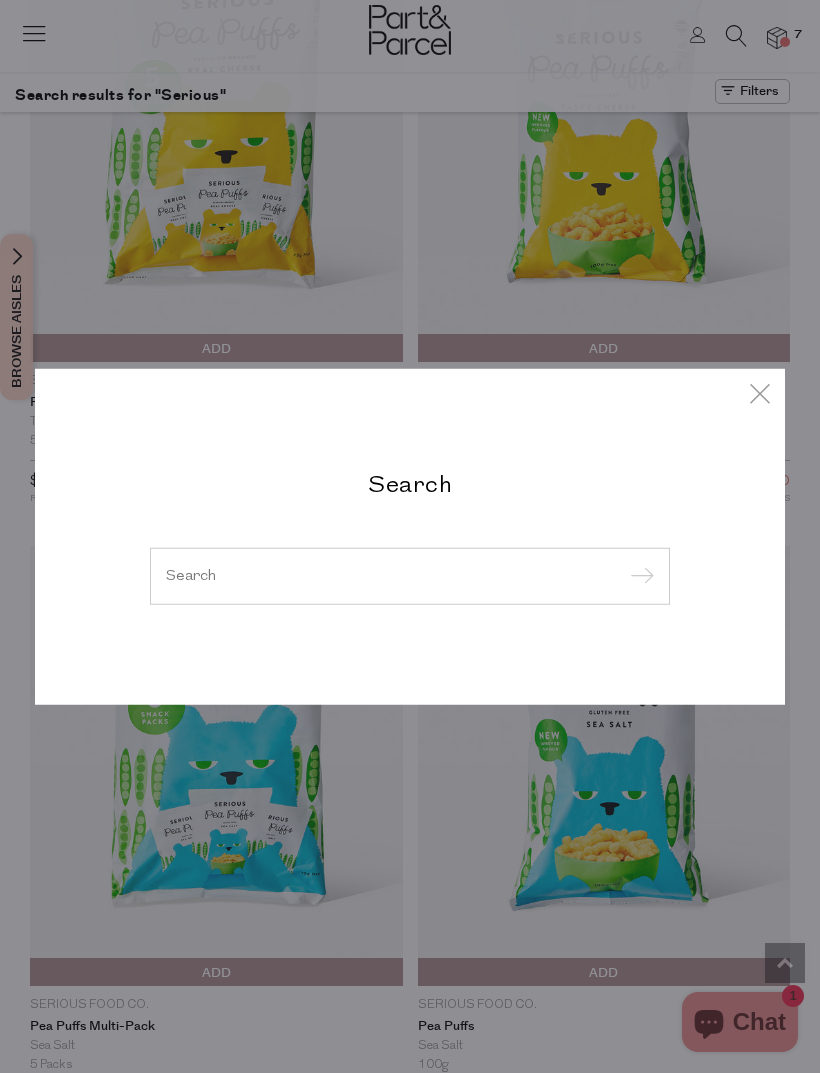 click at bounding box center (410, 575) 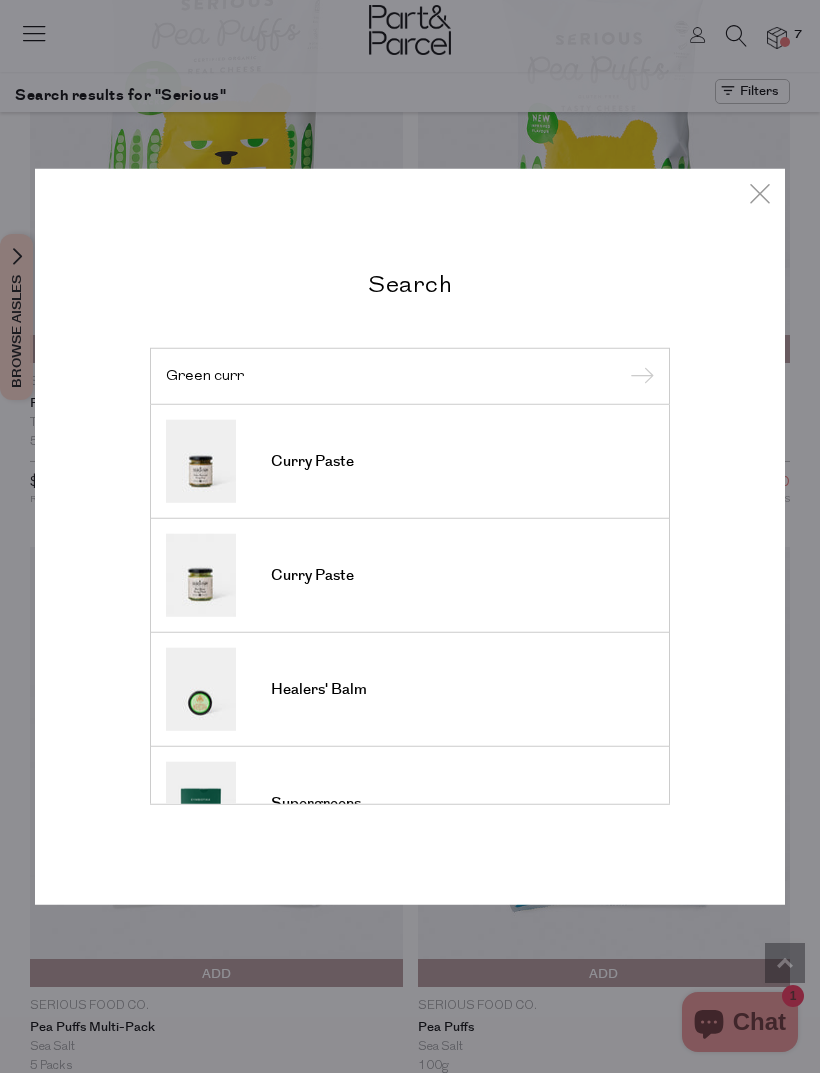 type on "Green curr" 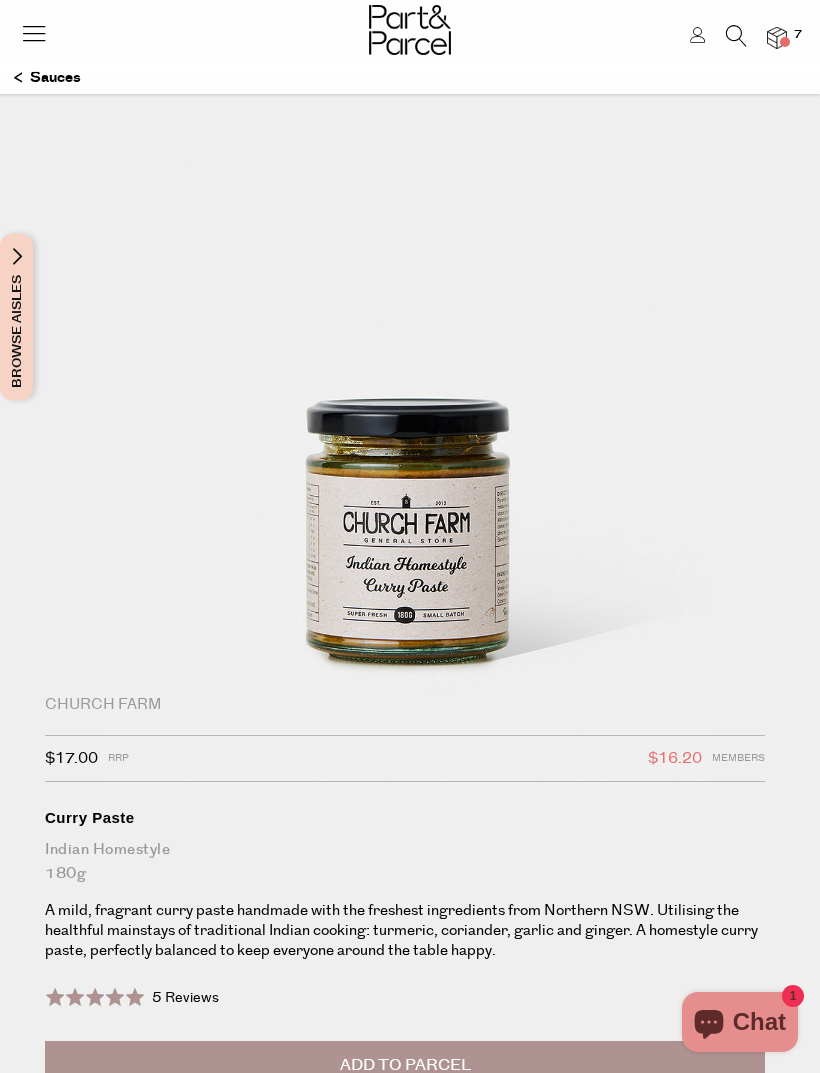 scroll, scrollTop: 0, scrollLeft: 0, axis: both 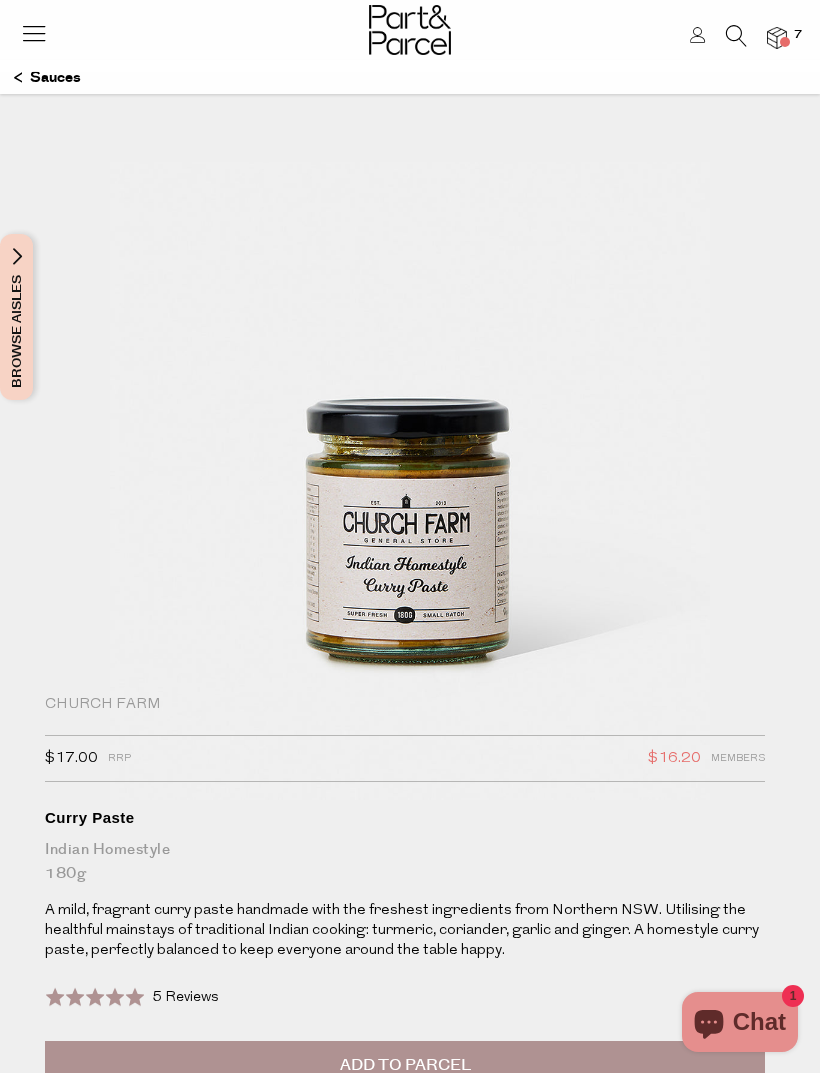 click on "Sauces" at bounding box center [47, 78] 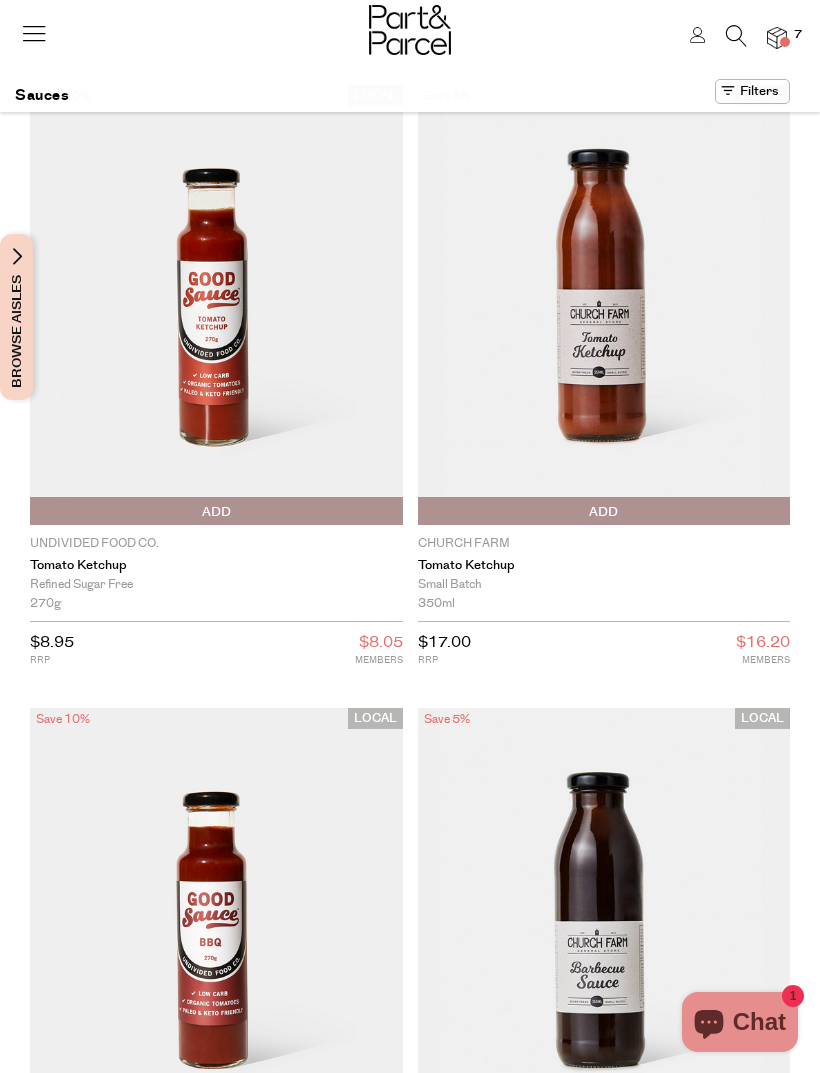 scroll, scrollTop: 0, scrollLeft: 0, axis: both 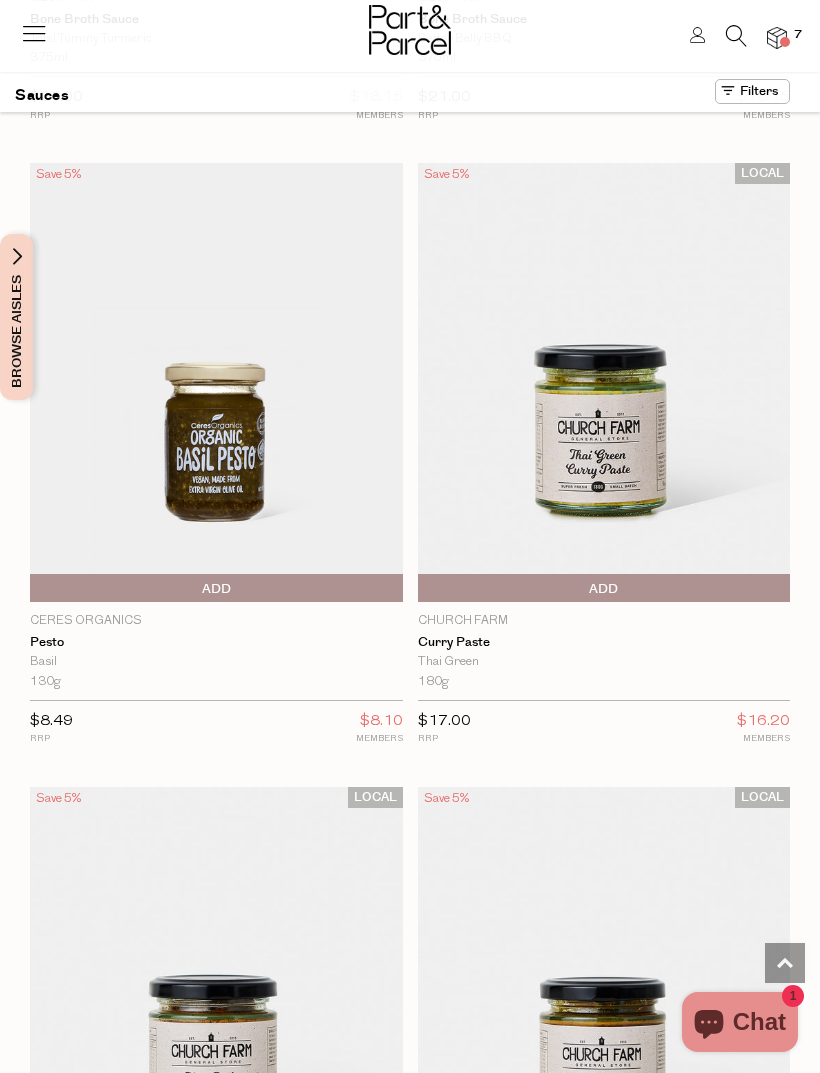 click at bounding box center [604, 382] 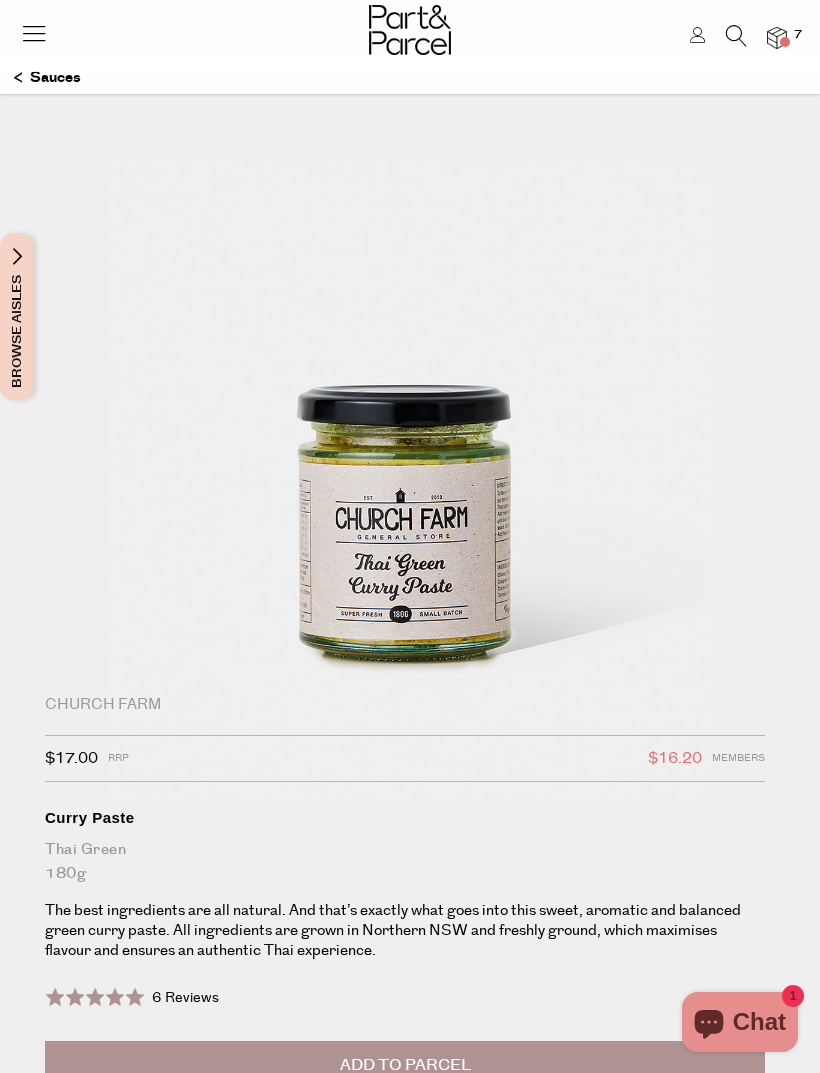 scroll, scrollTop: 0, scrollLeft: 0, axis: both 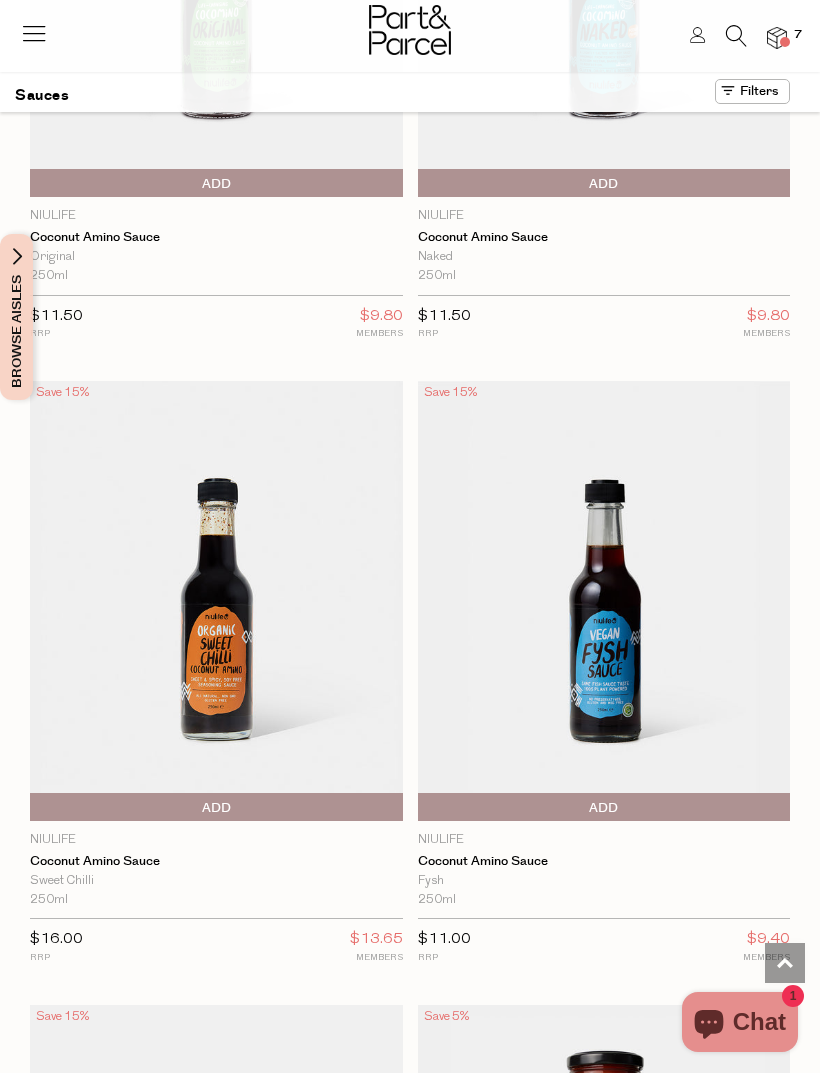click at bounding box center (736, 36) 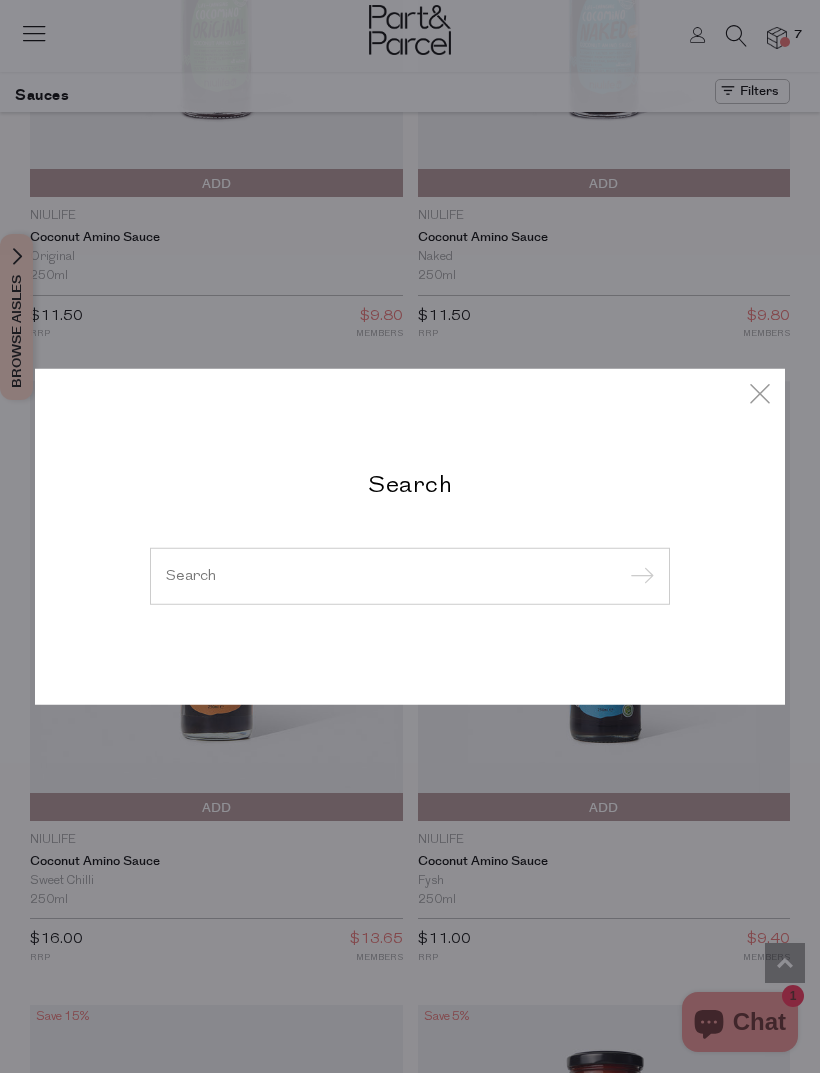 click at bounding box center (410, 575) 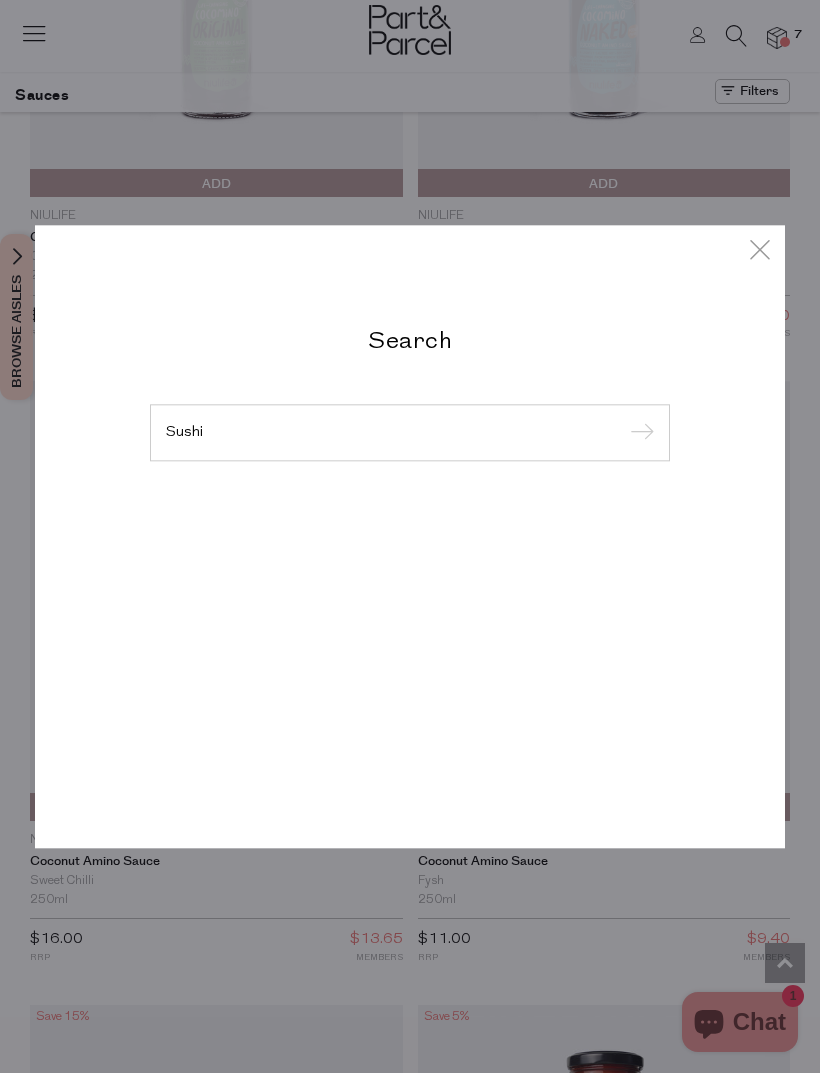 type on "Sushi" 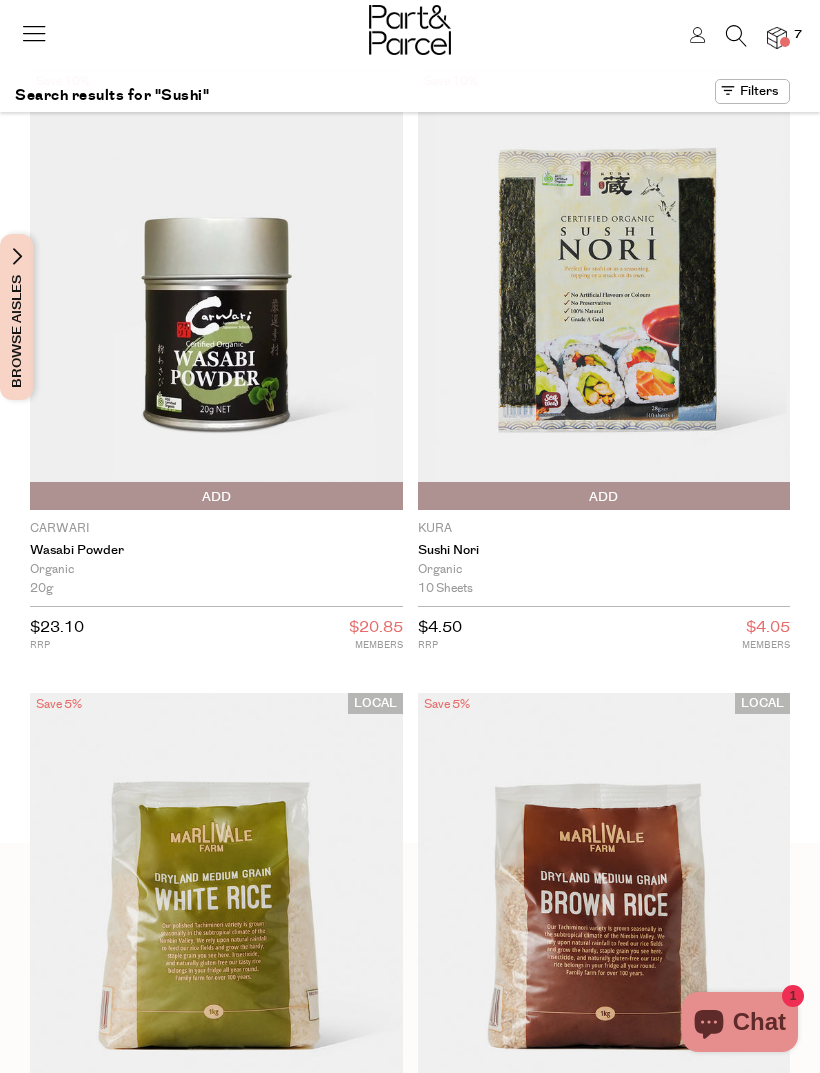 scroll, scrollTop: 0, scrollLeft: 0, axis: both 